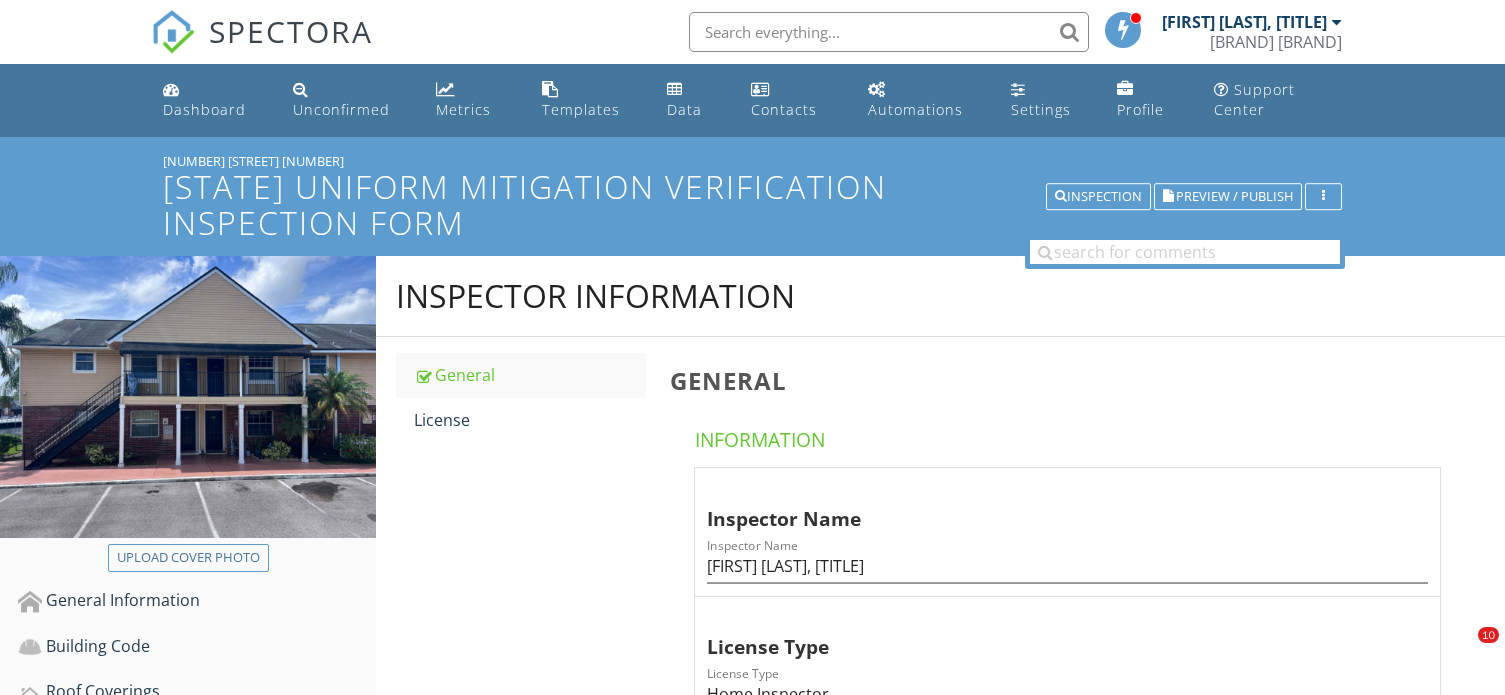 scroll, scrollTop: 241, scrollLeft: 0, axis: vertical 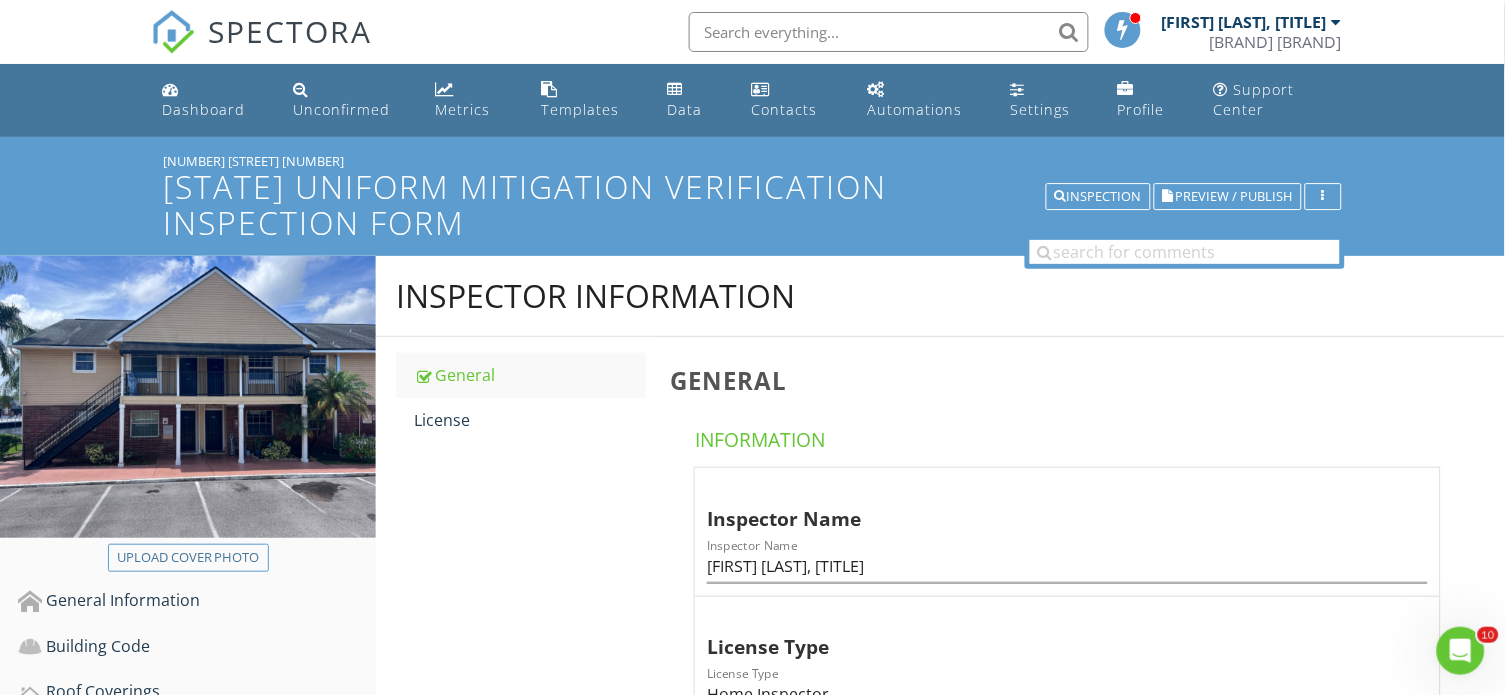 click at bounding box center (889, 32) 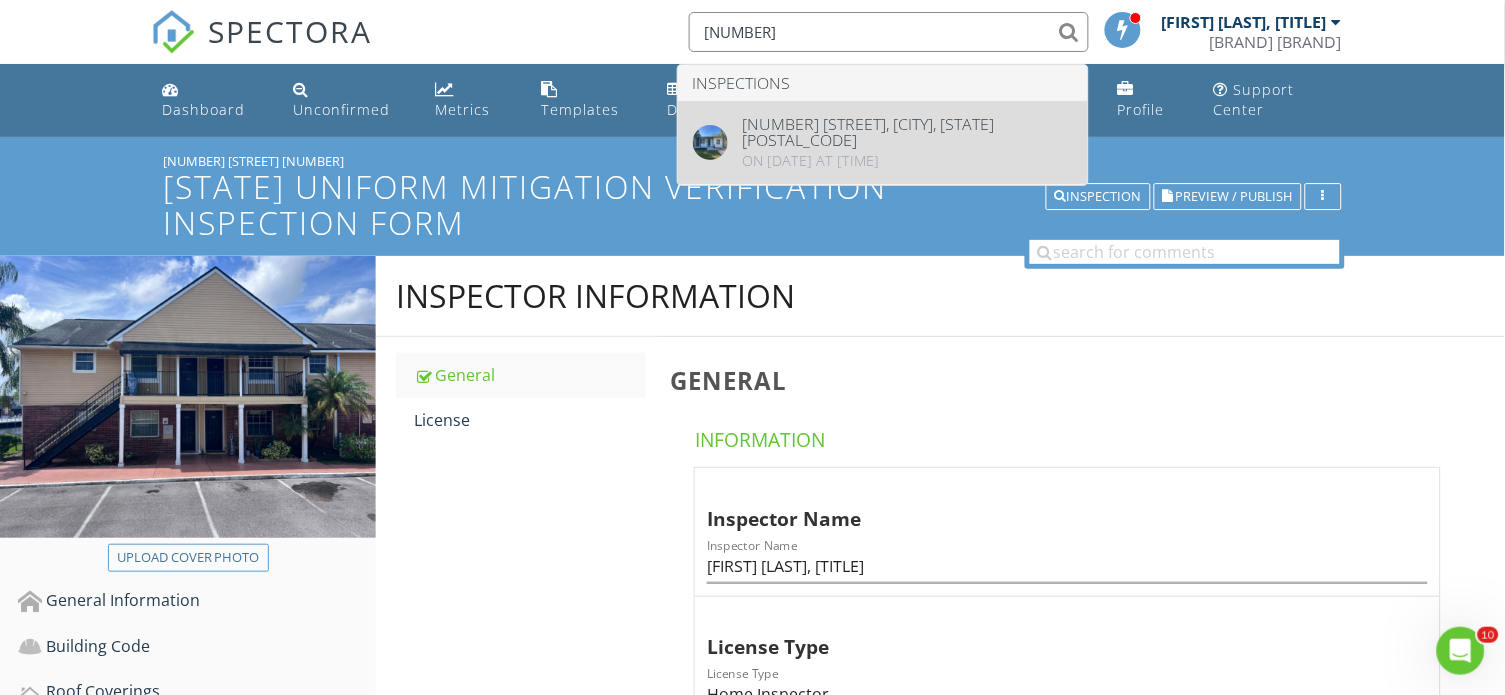type on "10107" 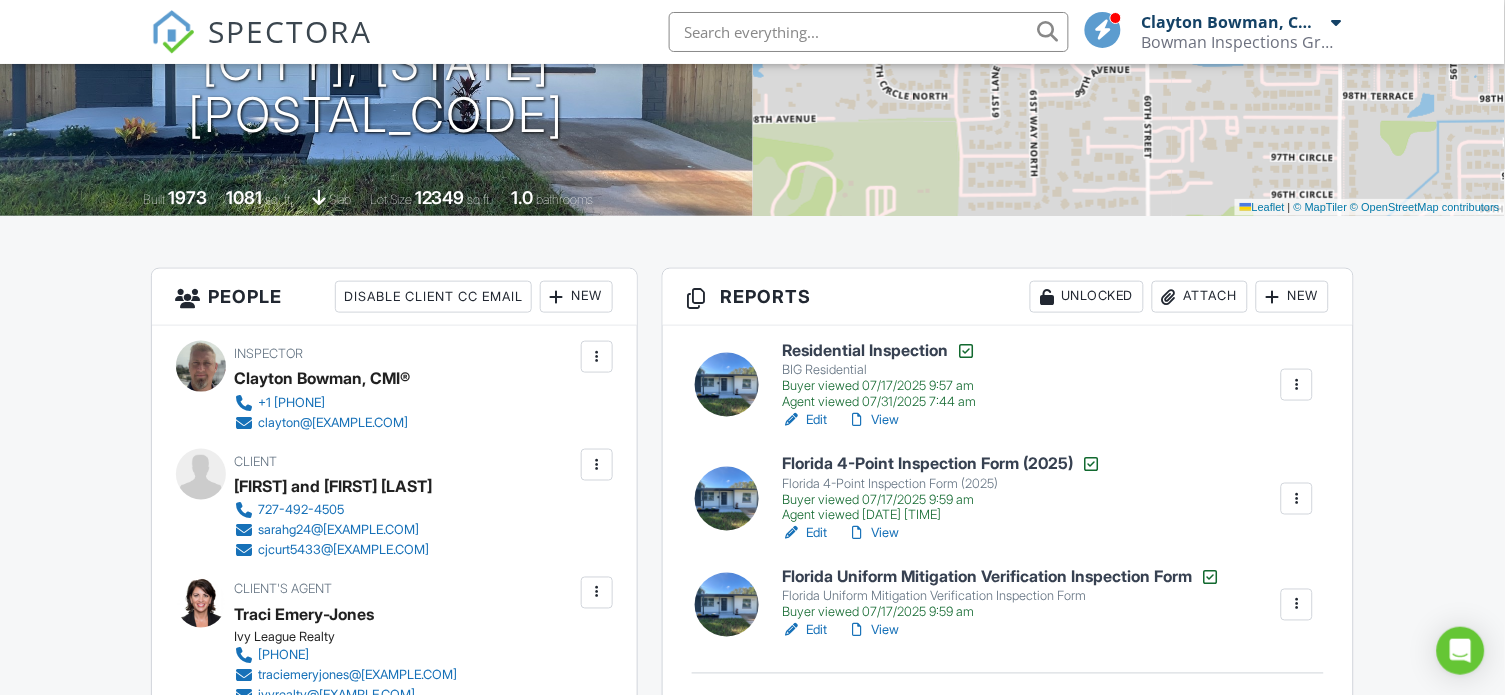 scroll, scrollTop: 339, scrollLeft: 0, axis: vertical 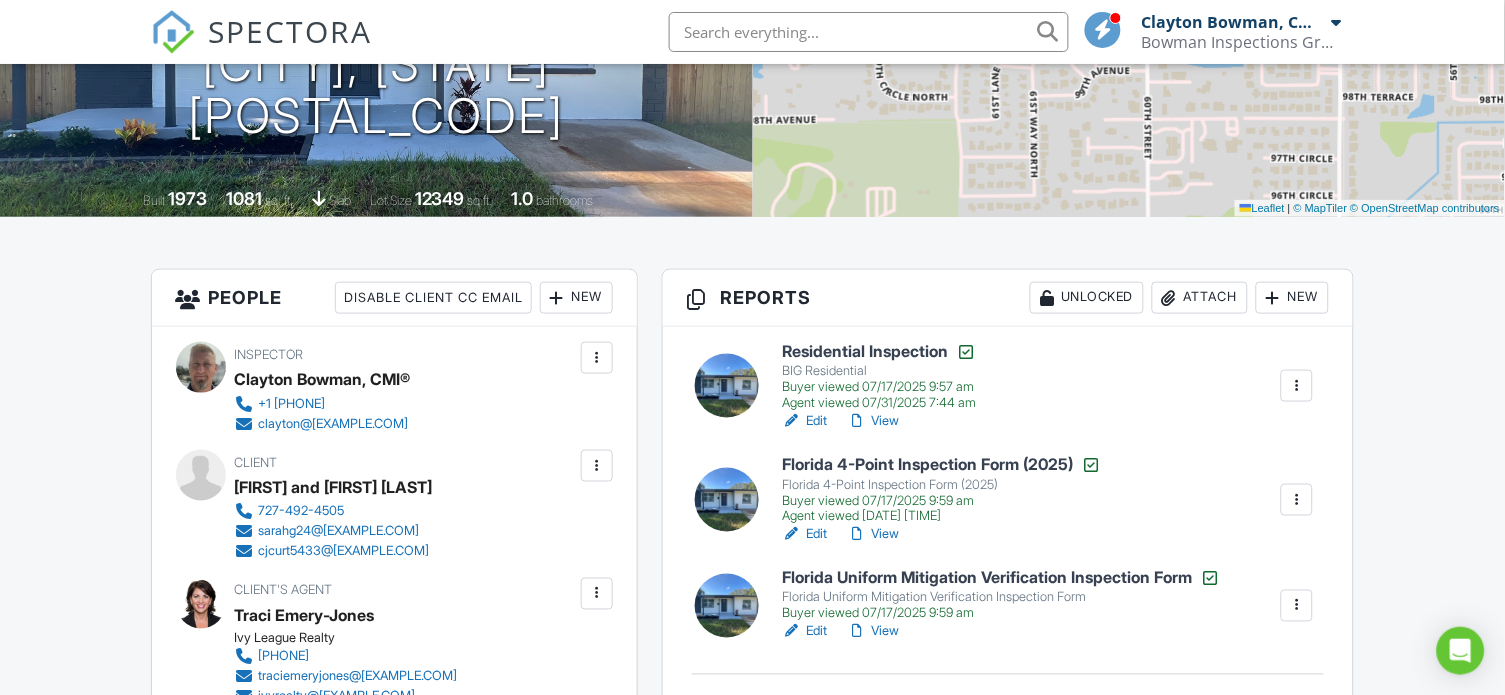 click on "Florida 4-Point Inspection Form (2025)" at bounding box center [941, 465] 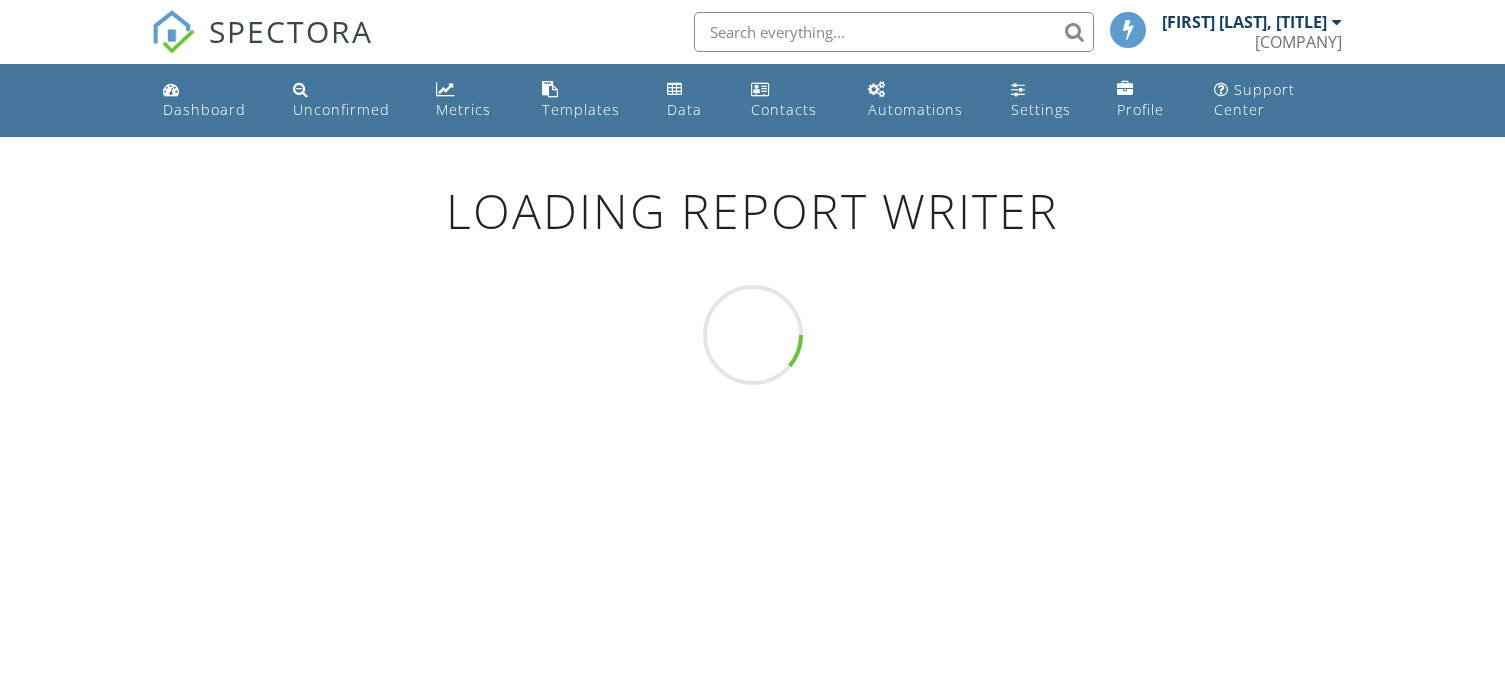 scroll, scrollTop: 0, scrollLeft: 0, axis: both 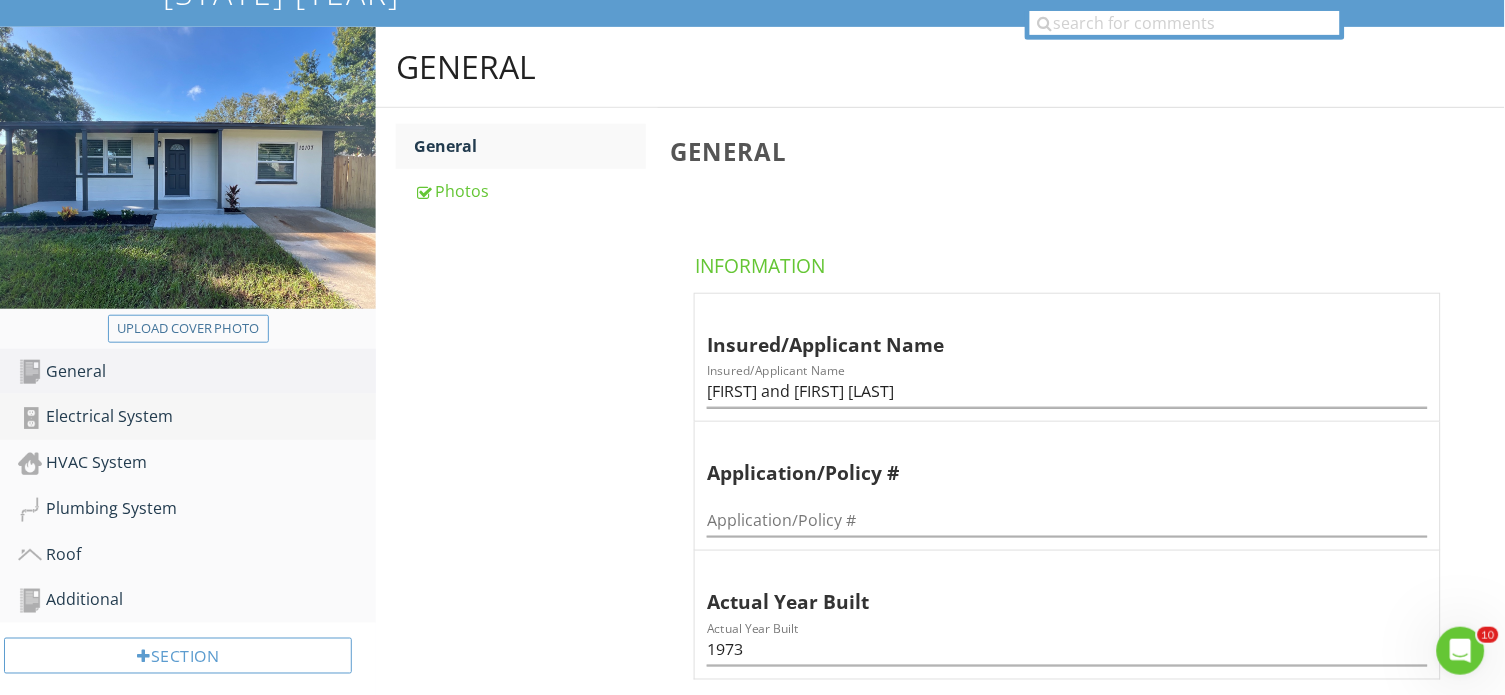 click on "Electrical System" at bounding box center (197, 417) 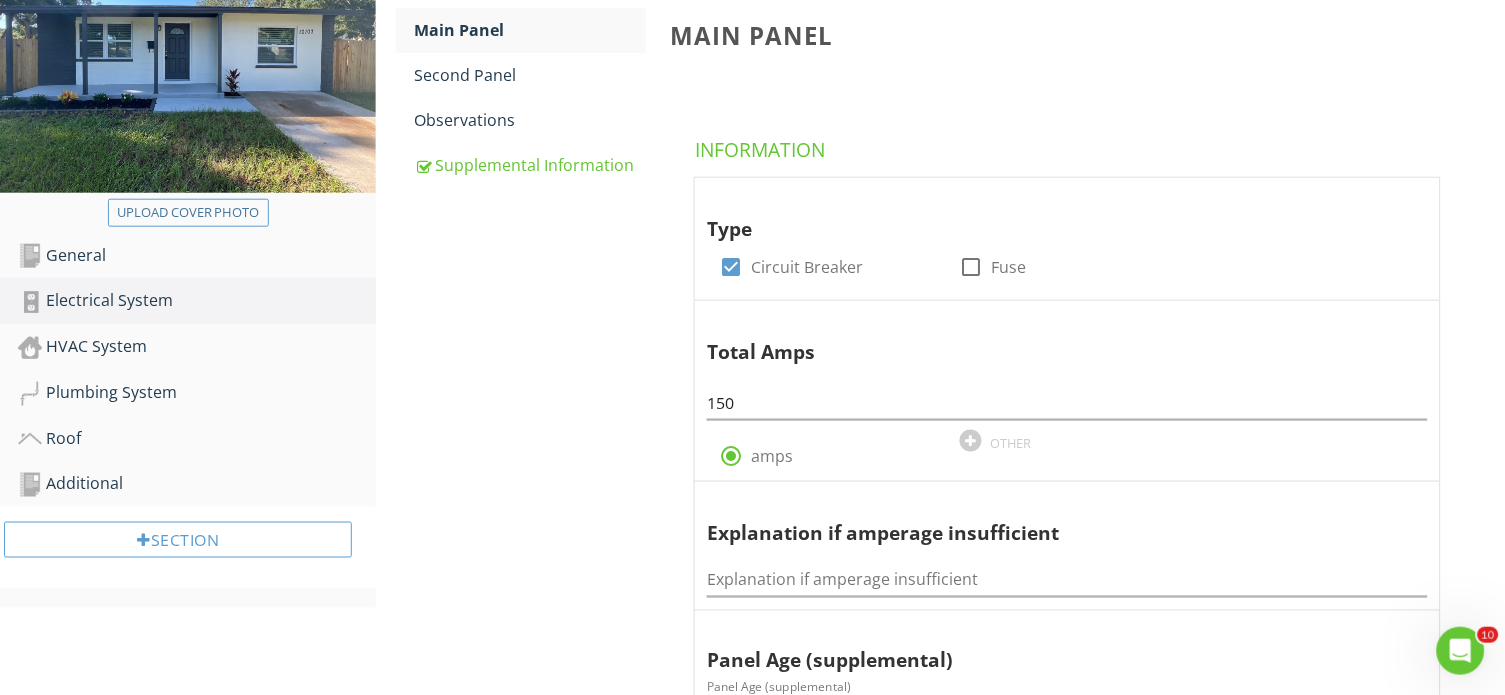 scroll, scrollTop: 315, scrollLeft: 0, axis: vertical 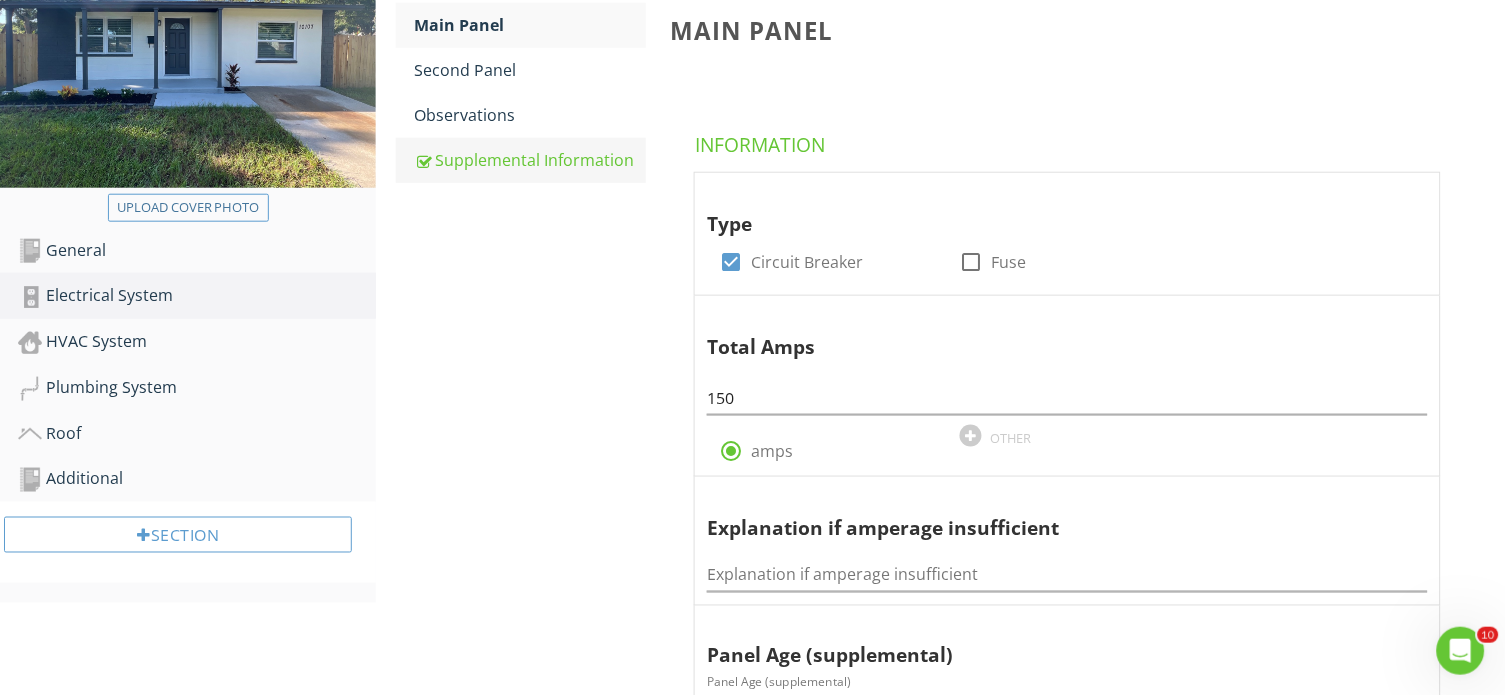 click on "Supplemental Information" at bounding box center [530, 160] 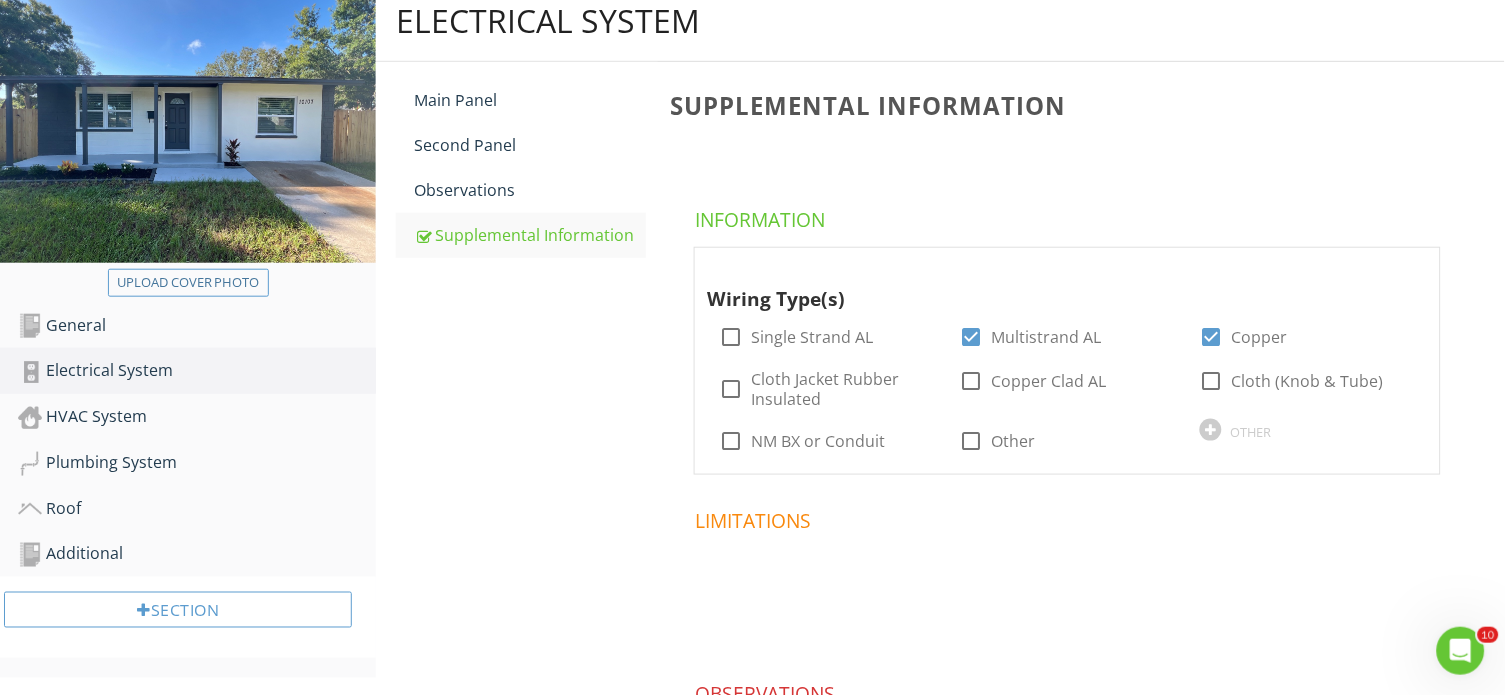 scroll, scrollTop: 222, scrollLeft: 0, axis: vertical 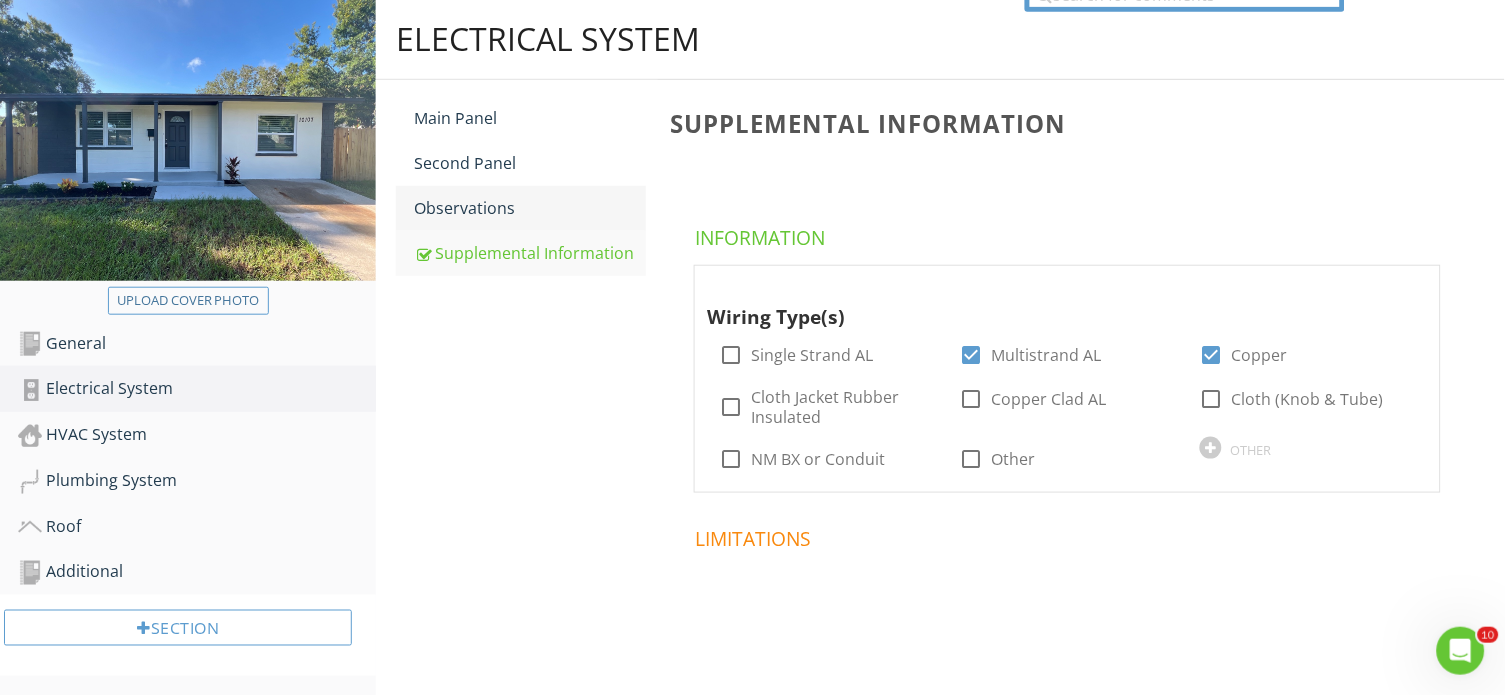 click on "Observations" at bounding box center (530, 208) 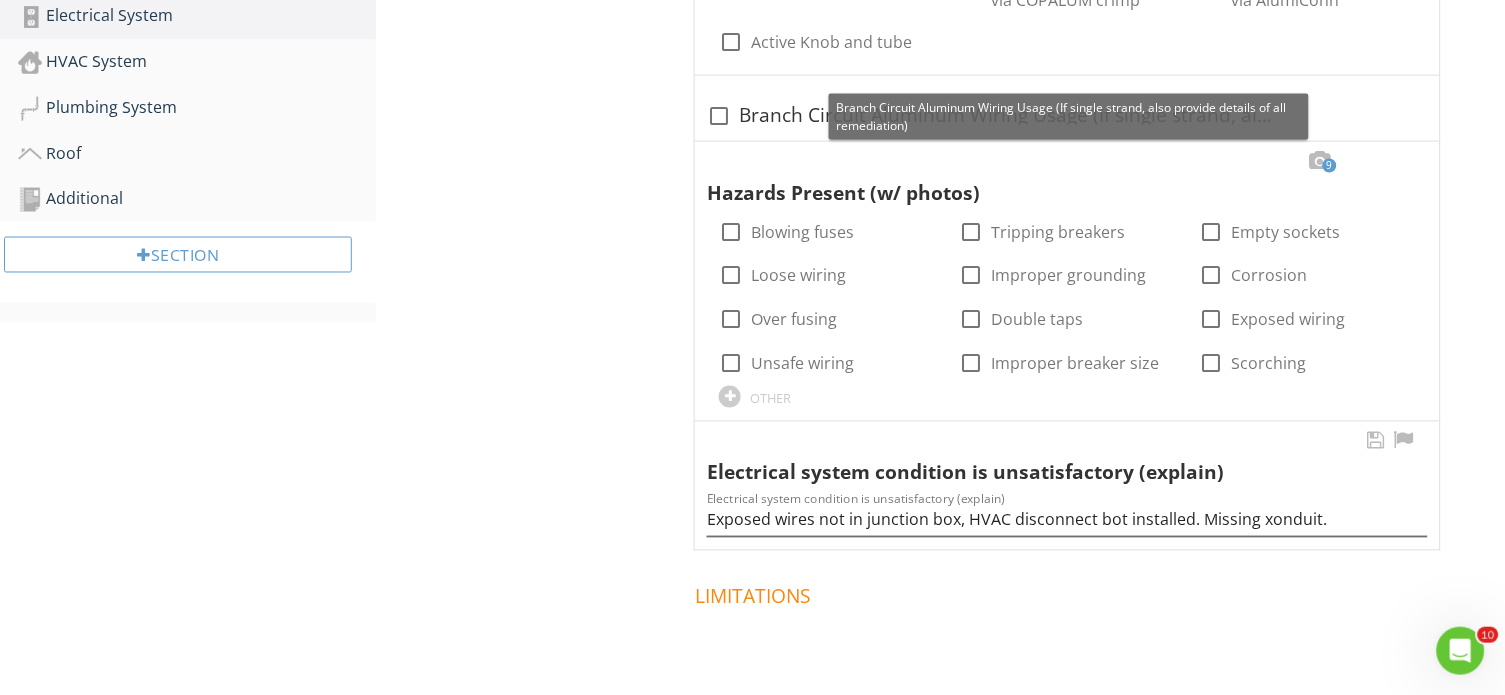 scroll, scrollTop: 597, scrollLeft: 0, axis: vertical 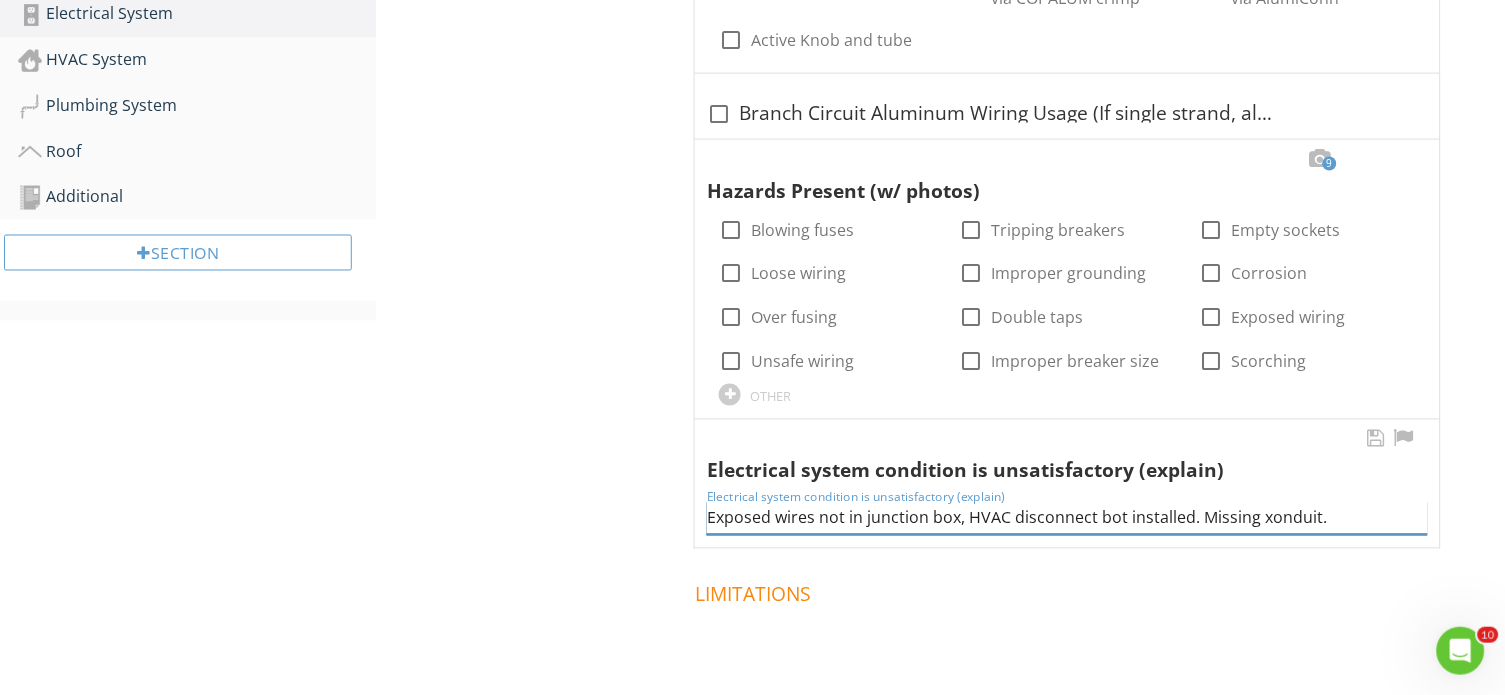 click on "Exposed wires not in junction box, HVAC disconnect bot installed. Missing xonduit." at bounding box center [1067, 518] 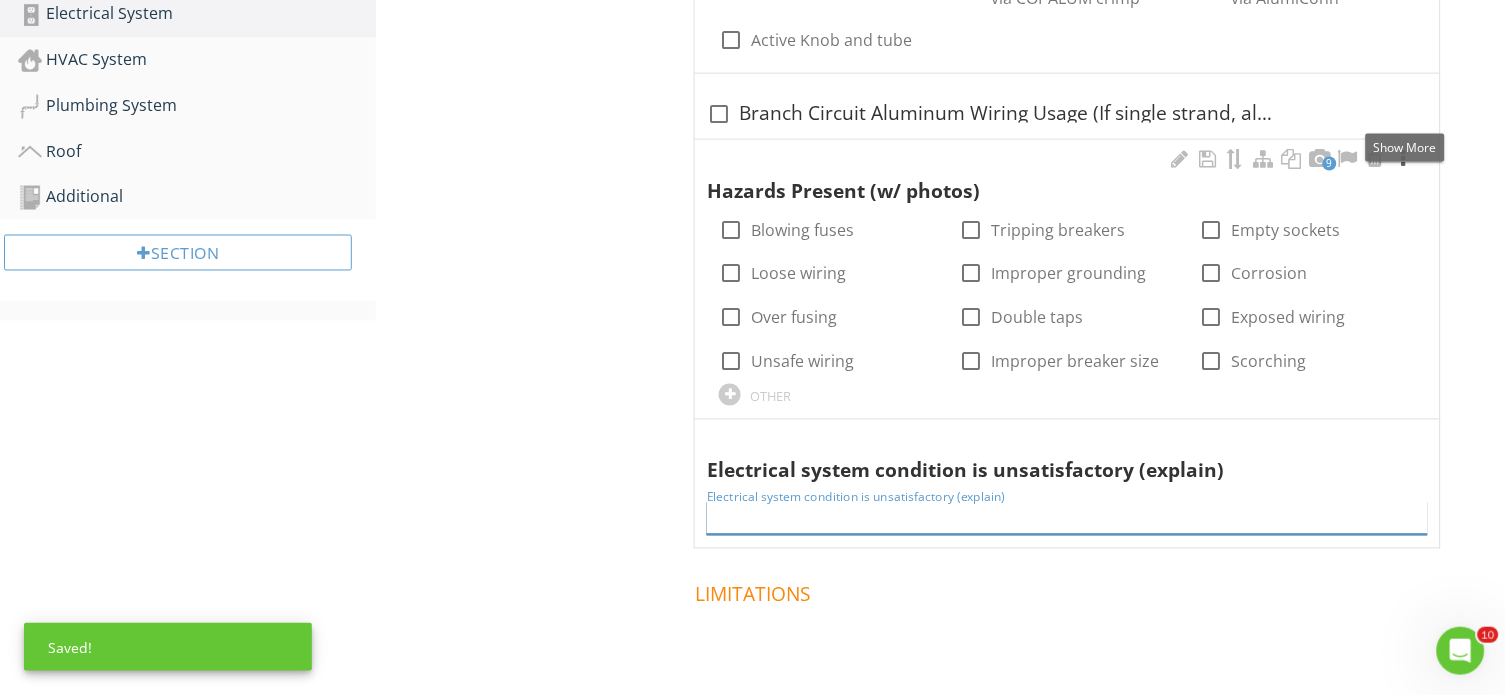type 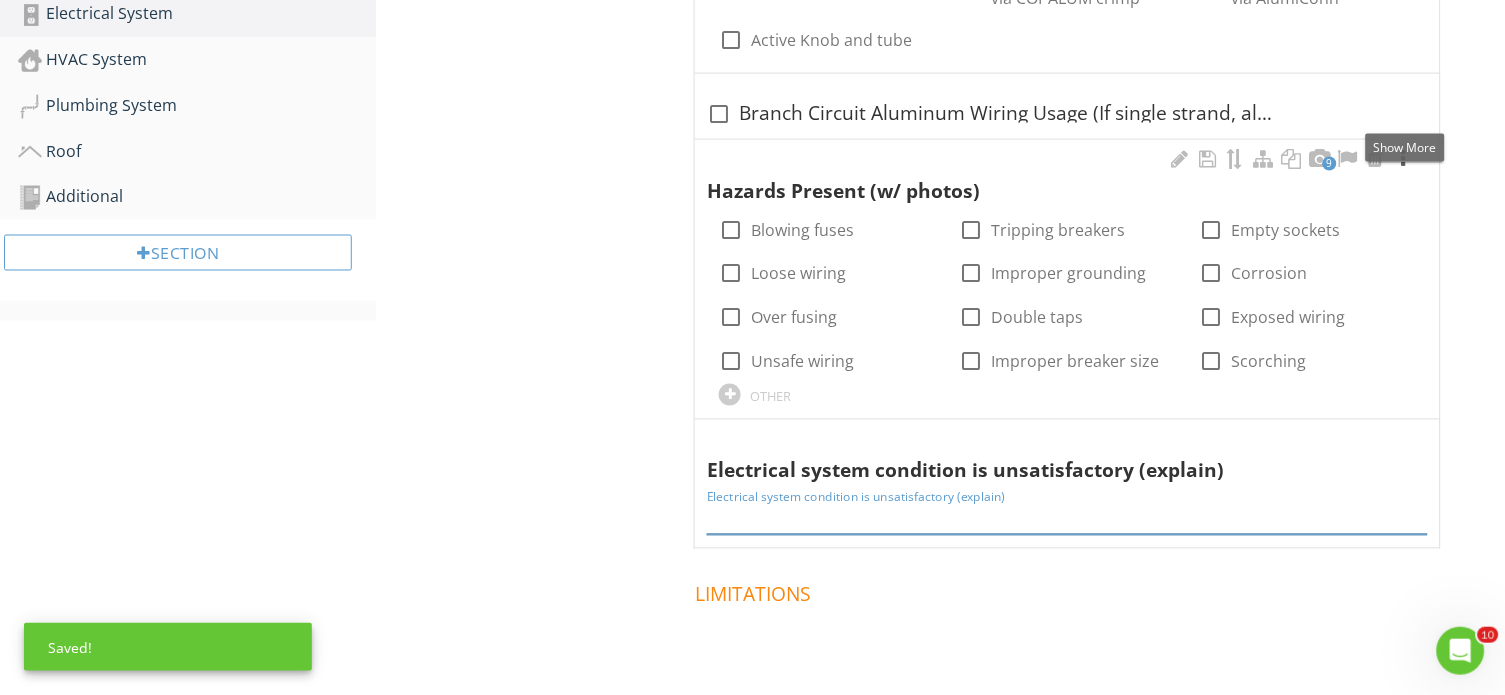 click at bounding box center [1404, 159] 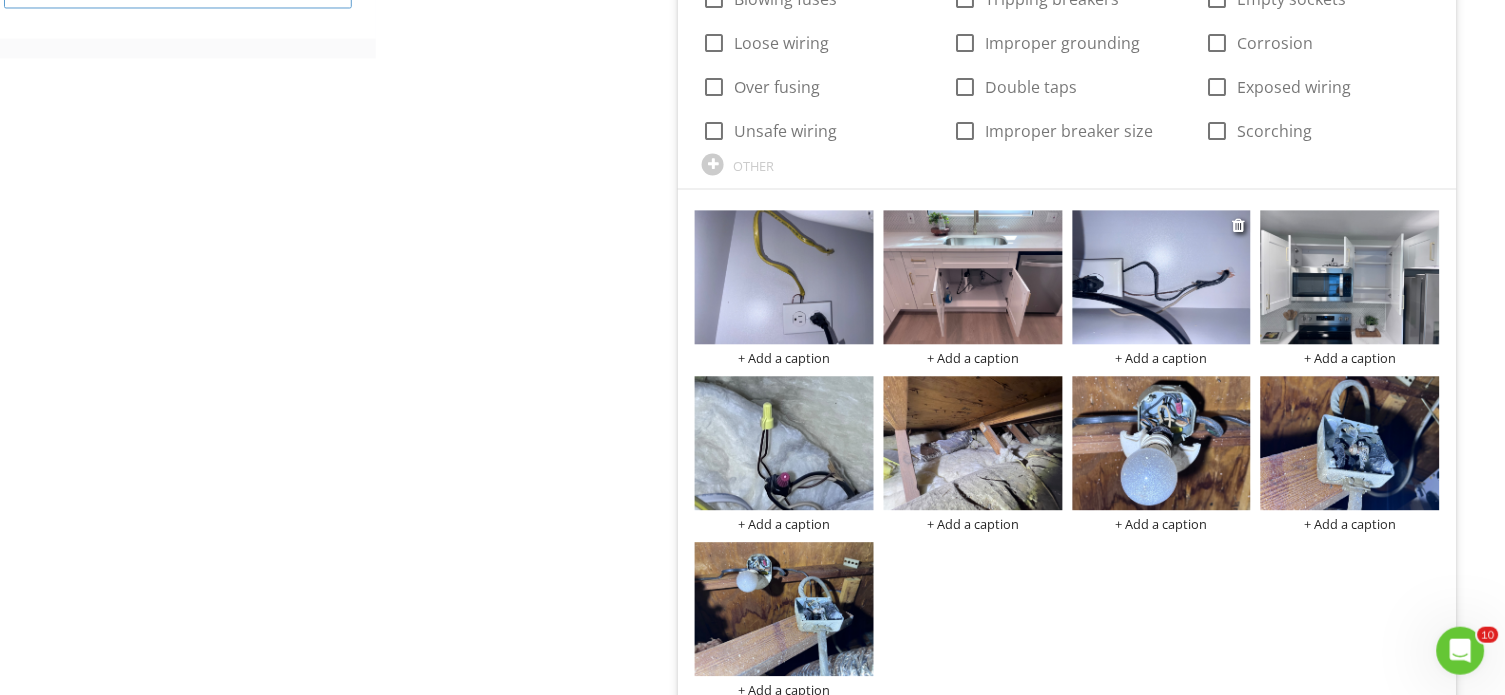 scroll, scrollTop: 865, scrollLeft: 0, axis: vertical 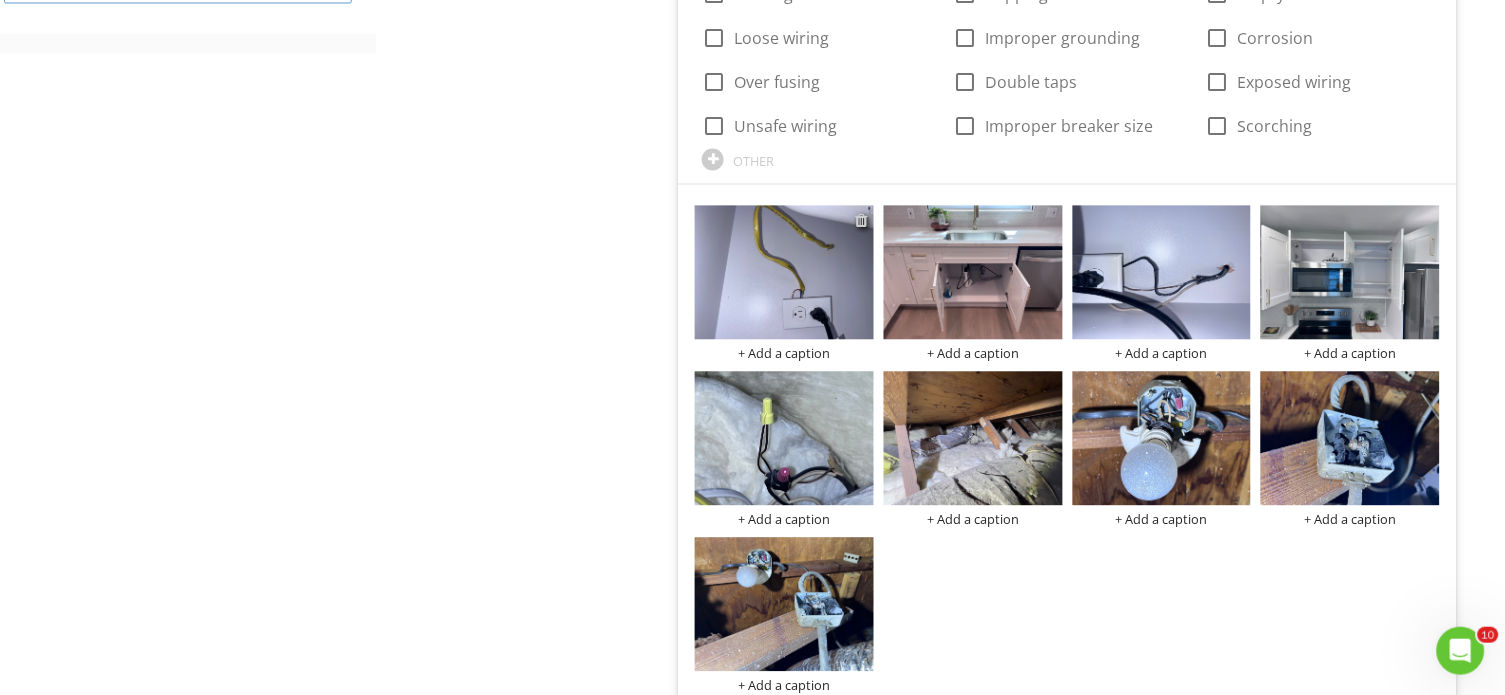 click at bounding box center (861, 220) 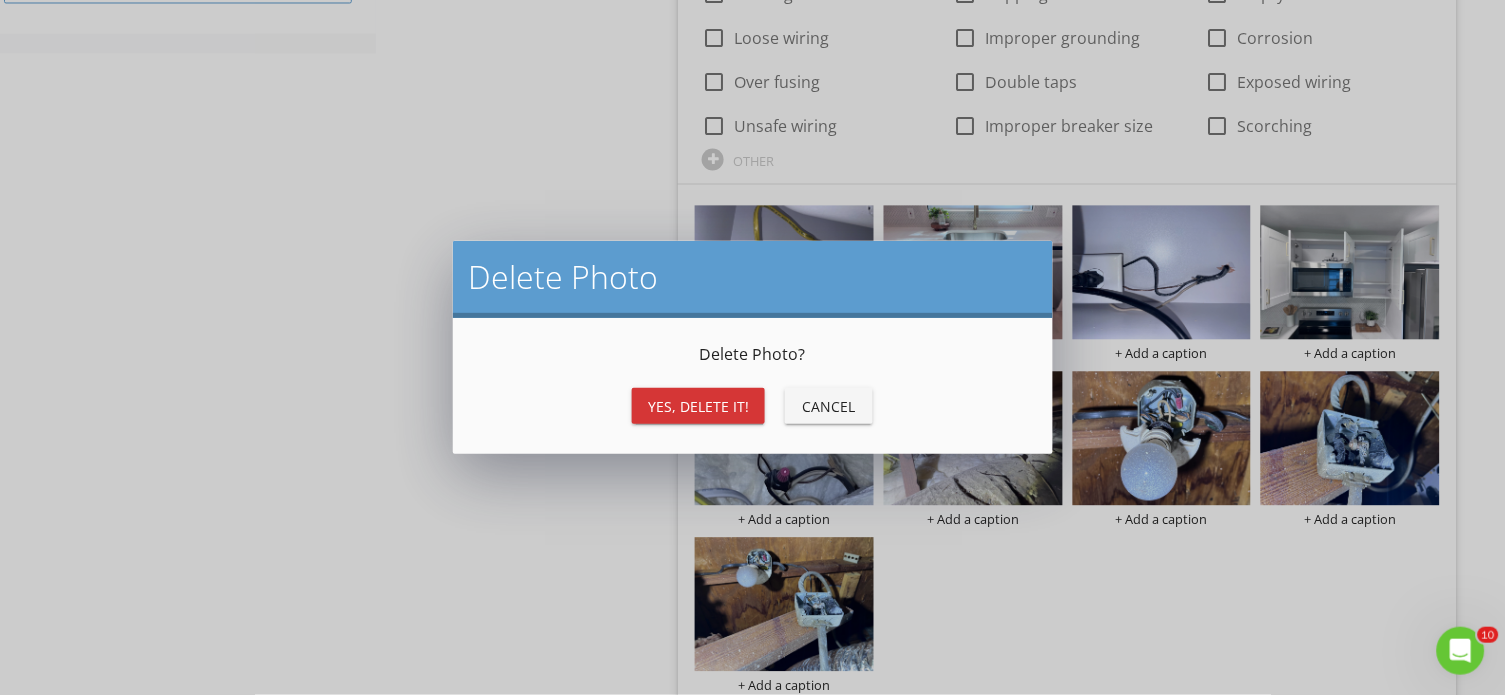 click on "Yes, Delete it!" at bounding box center [698, 406] 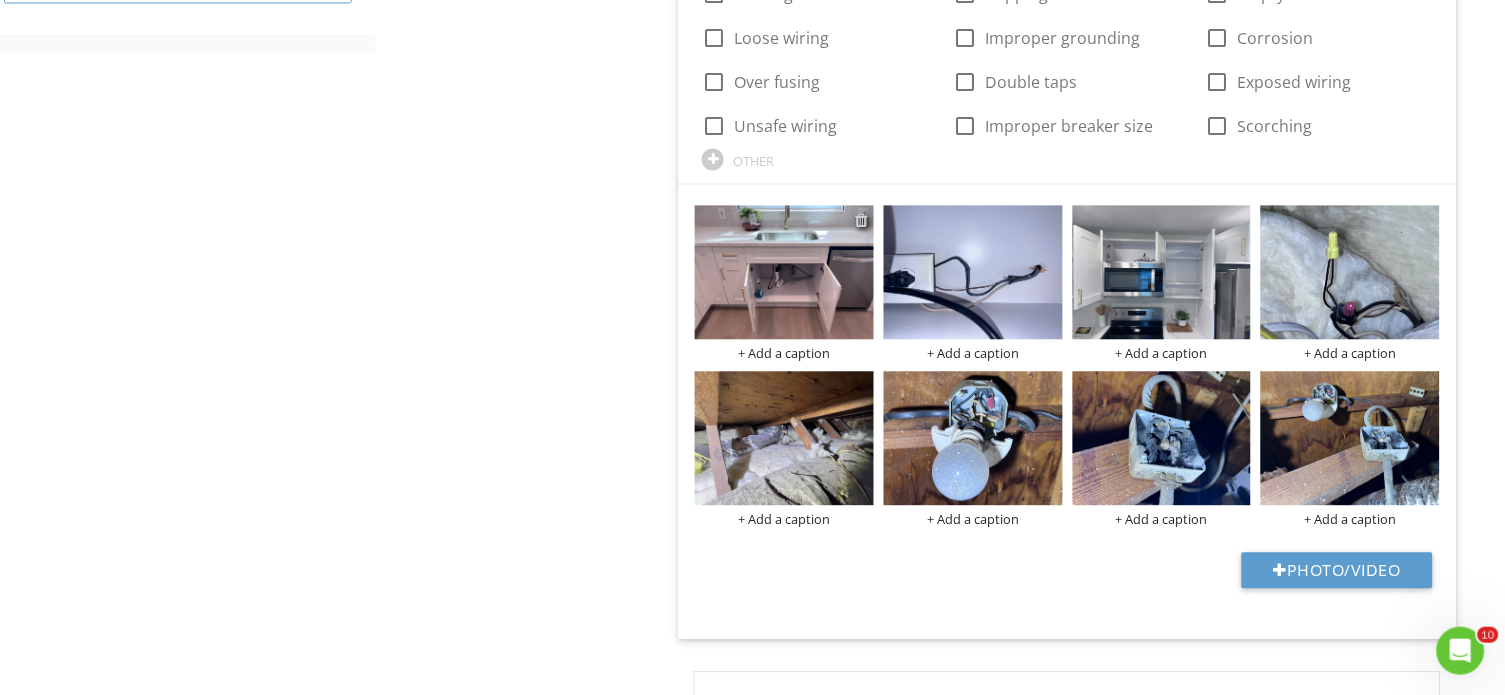 click at bounding box center (861, 220) 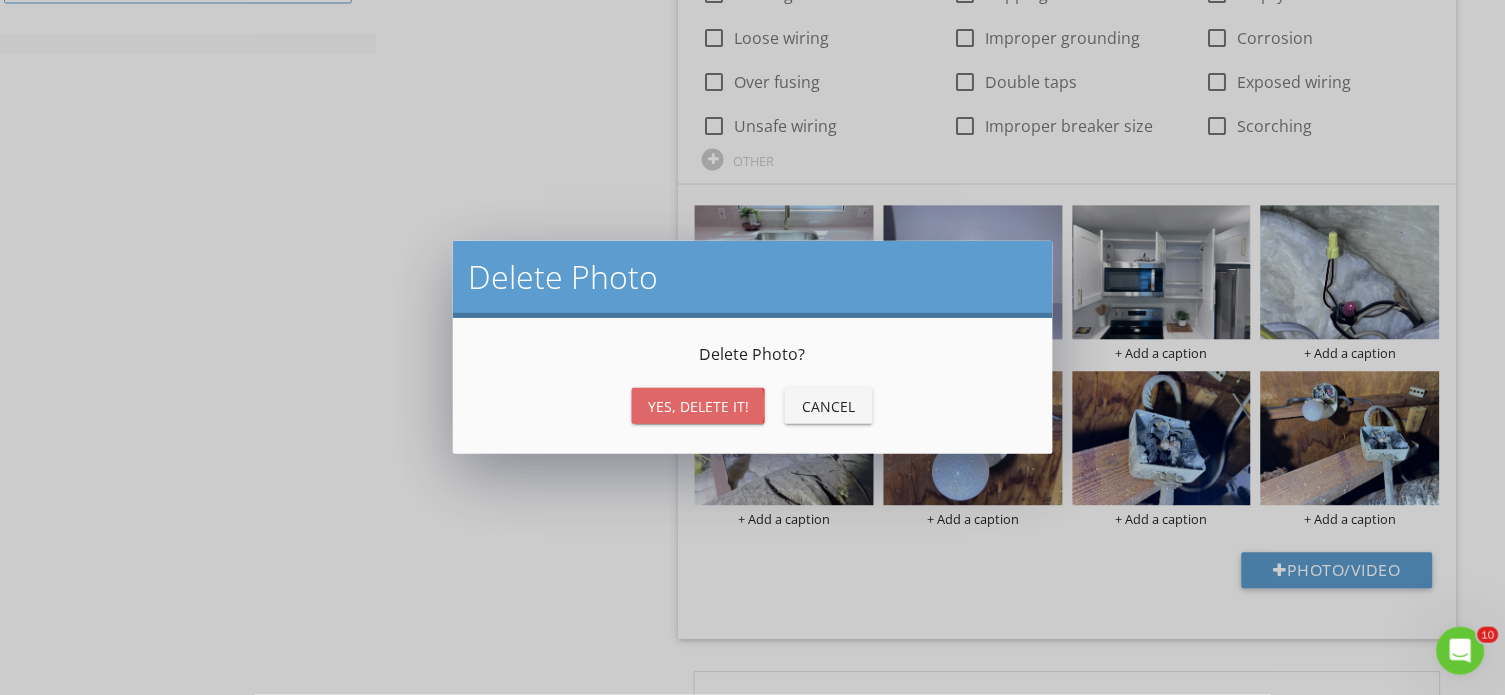 click on "Yes, Delete it!" at bounding box center (698, 406) 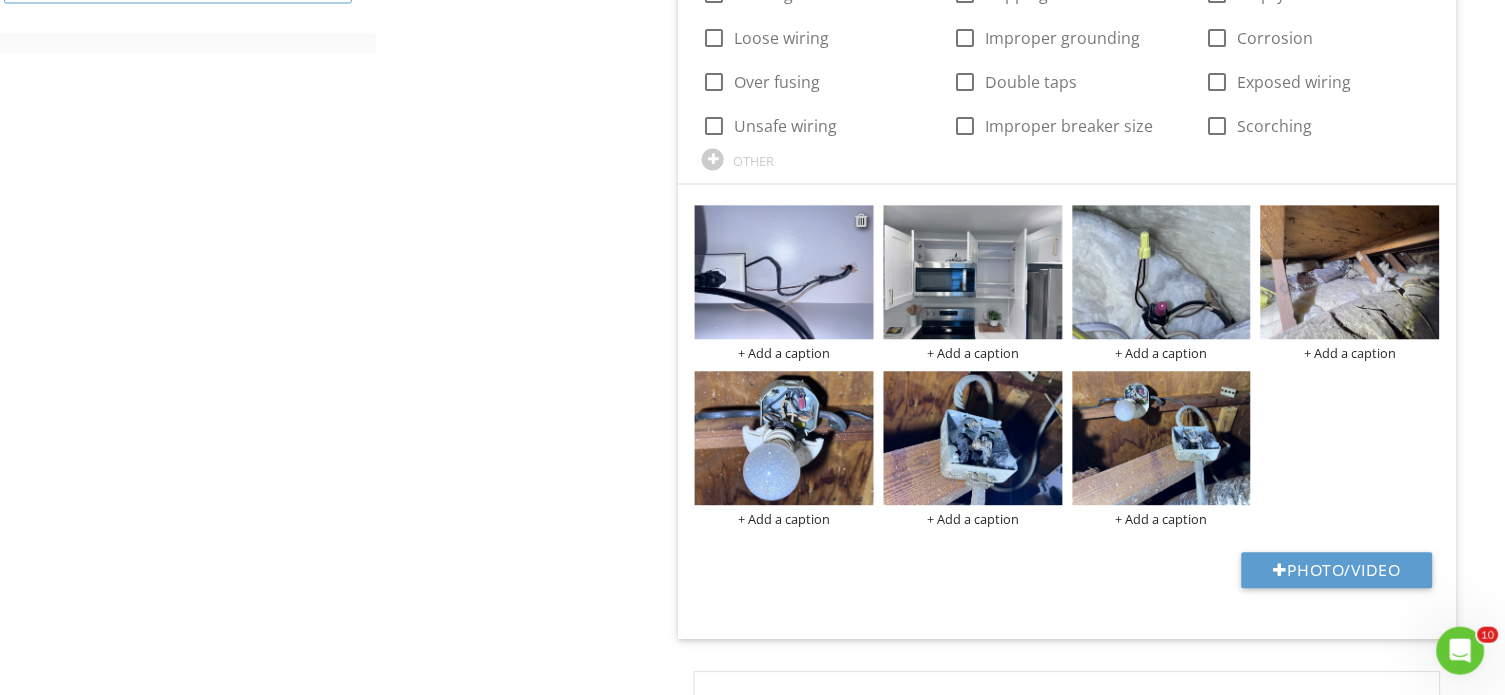 click at bounding box center [861, 220] 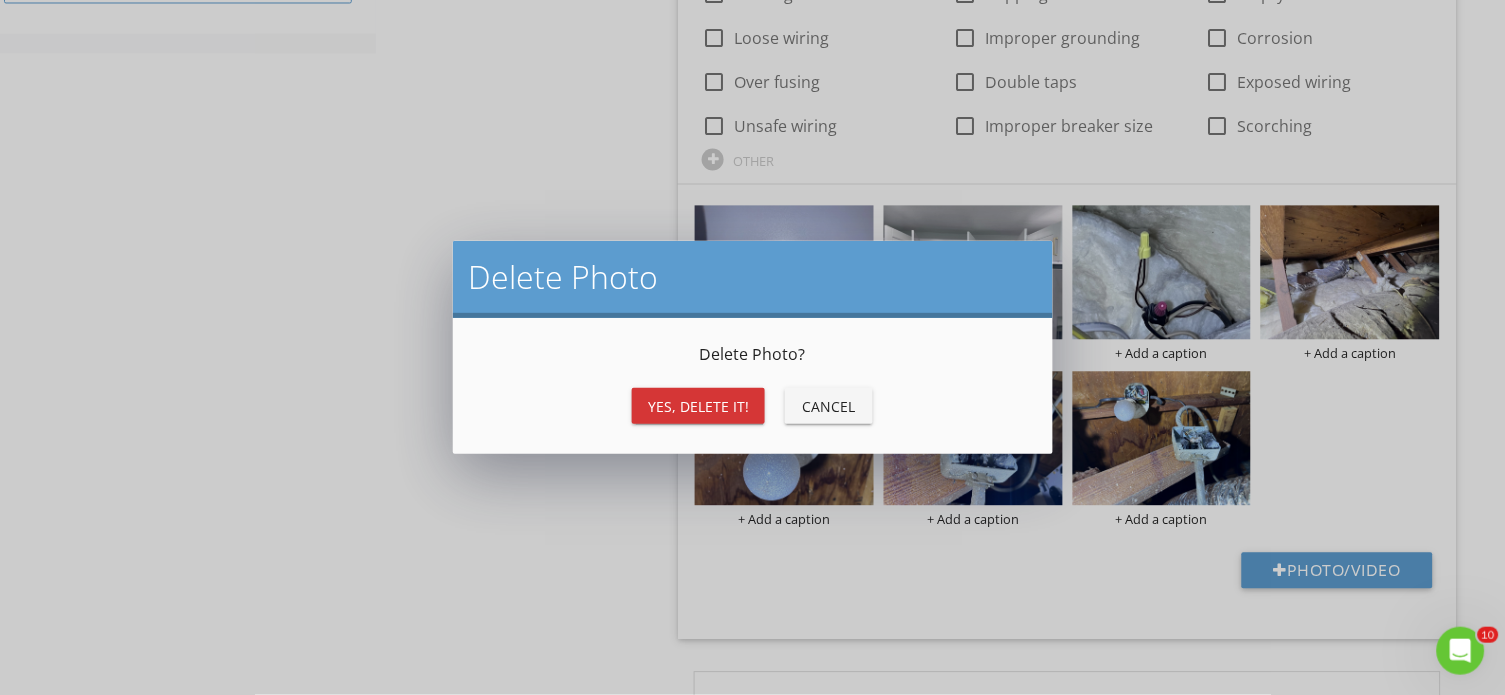 click on "Yes, Delete it!" at bounding box center [698, 406] 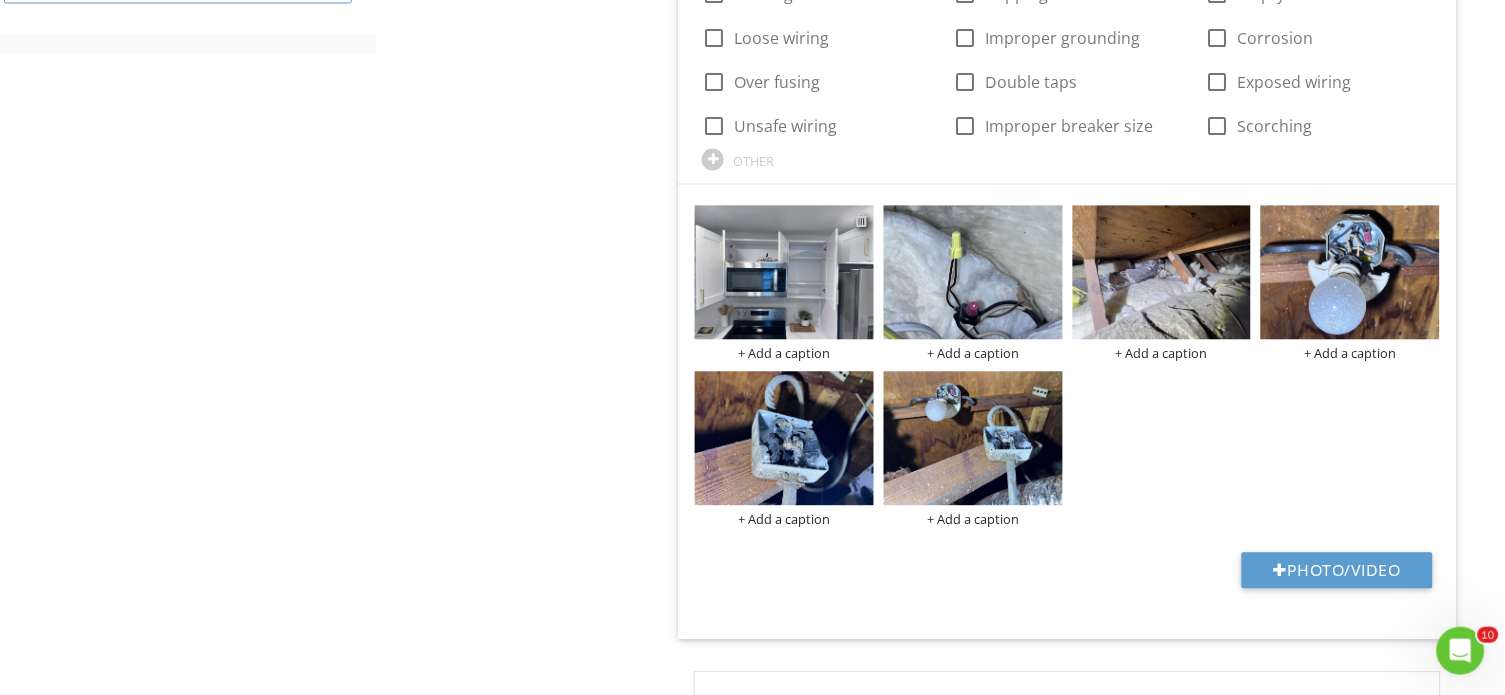 click at bounding box center (861, 220) 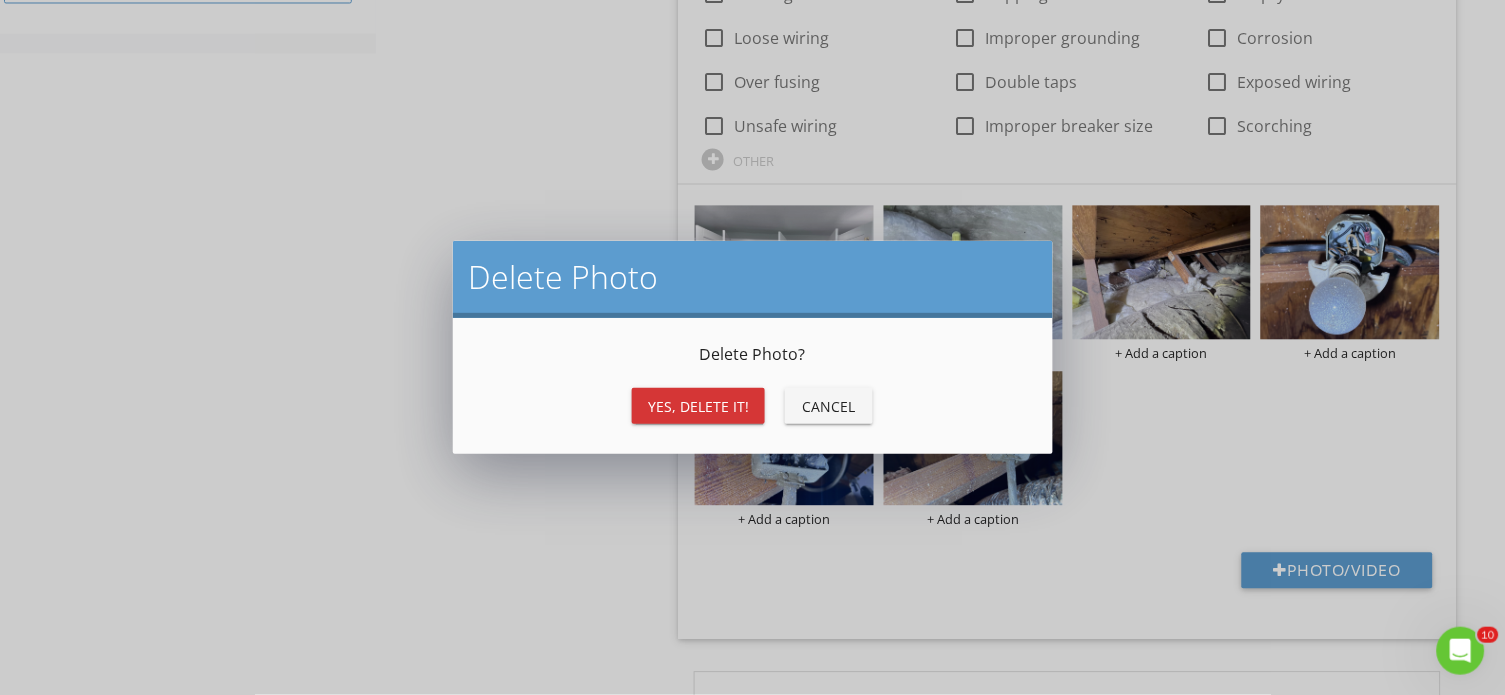 click on "Yes, Delete it!" at bounding box center (698, 406) 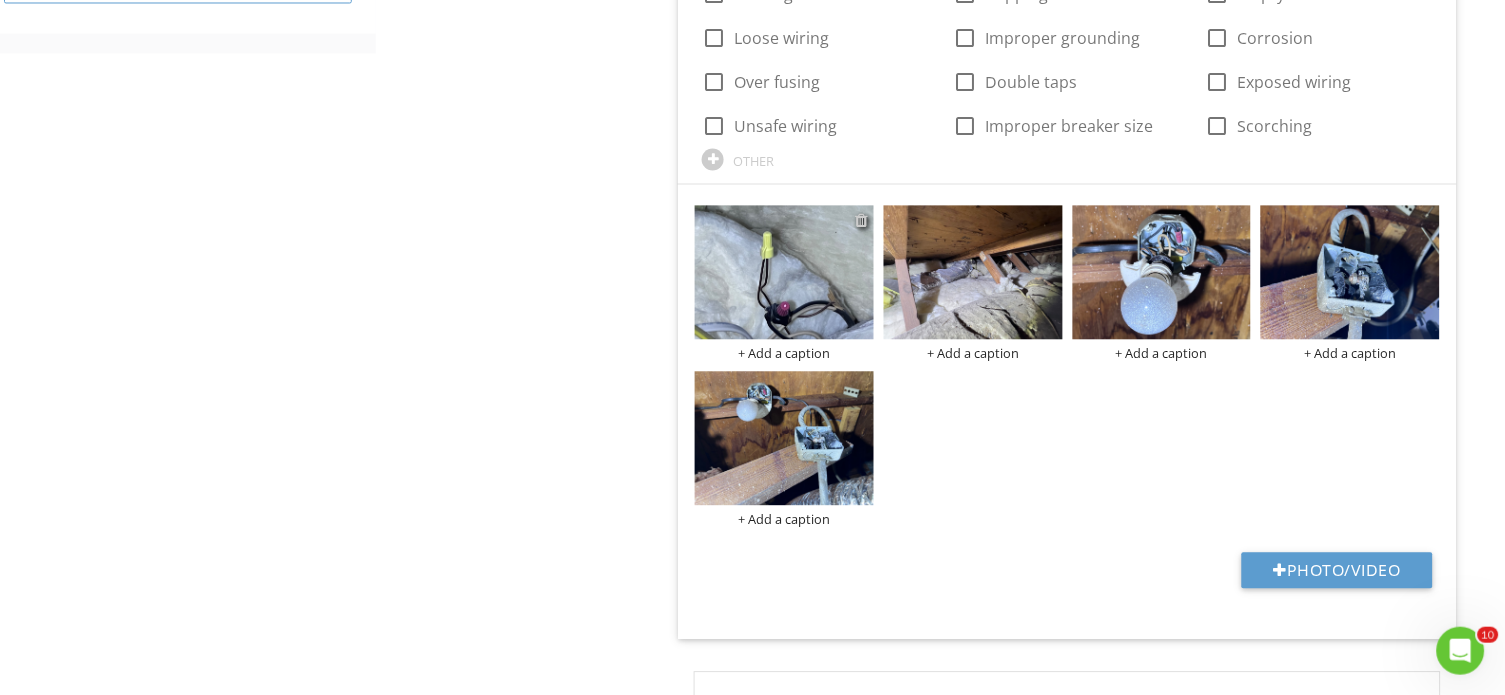 click at bounding box center [861, 220] 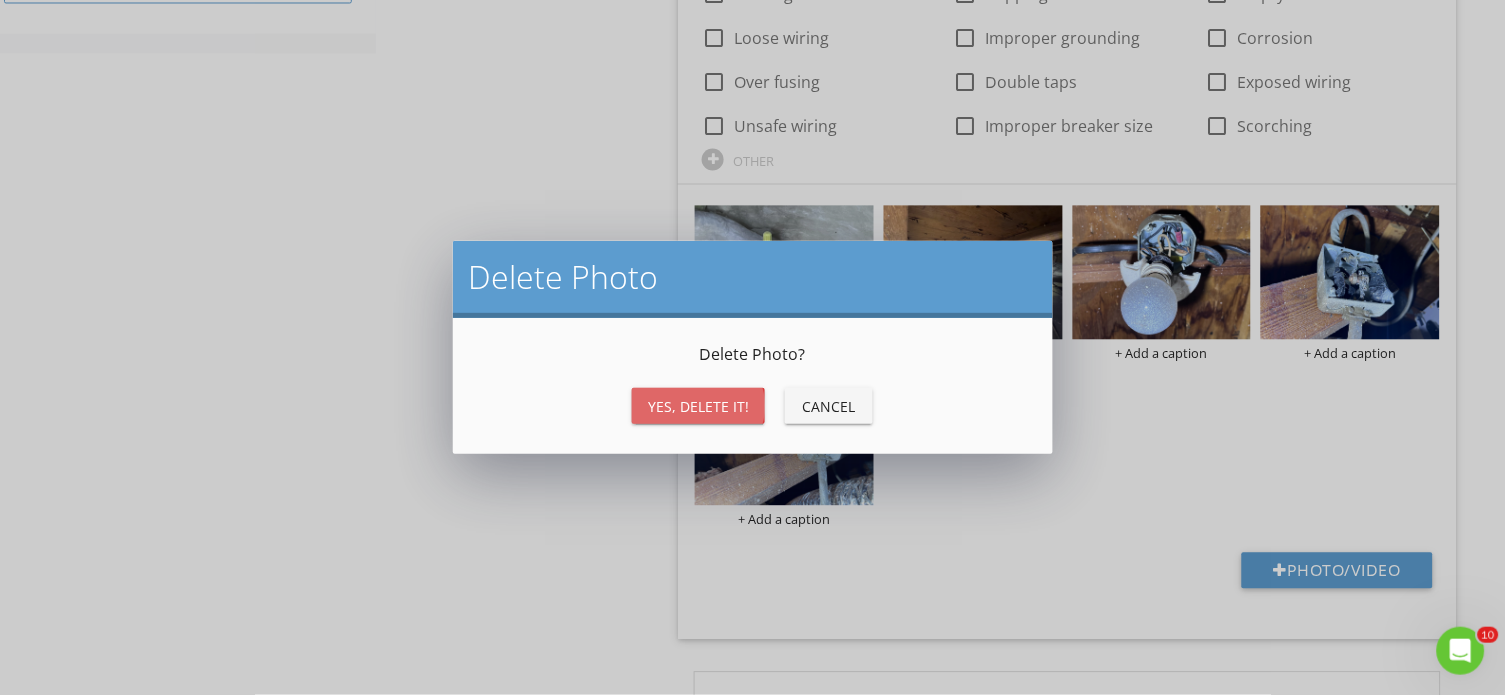click on "Yes, Delete it!" at bounding box center (698, 406) 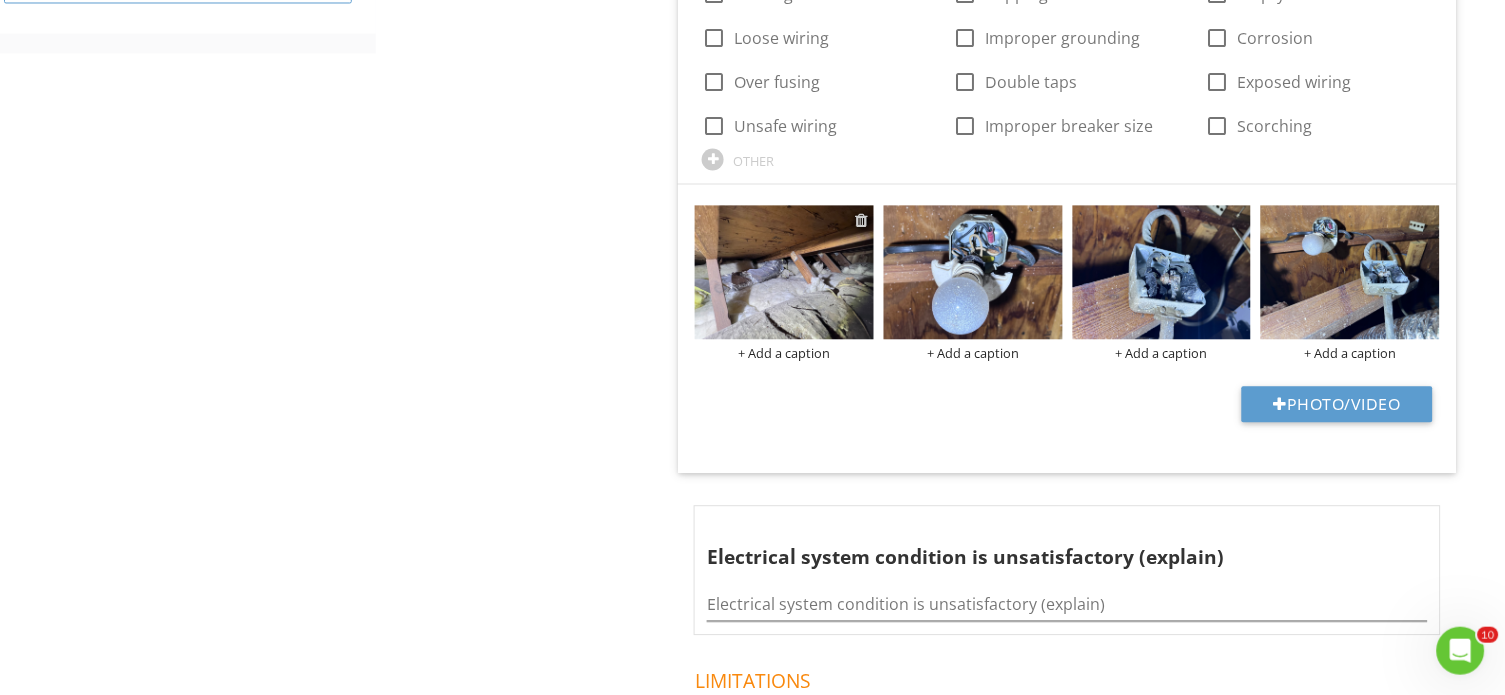 click at bounding box center [861, 220] 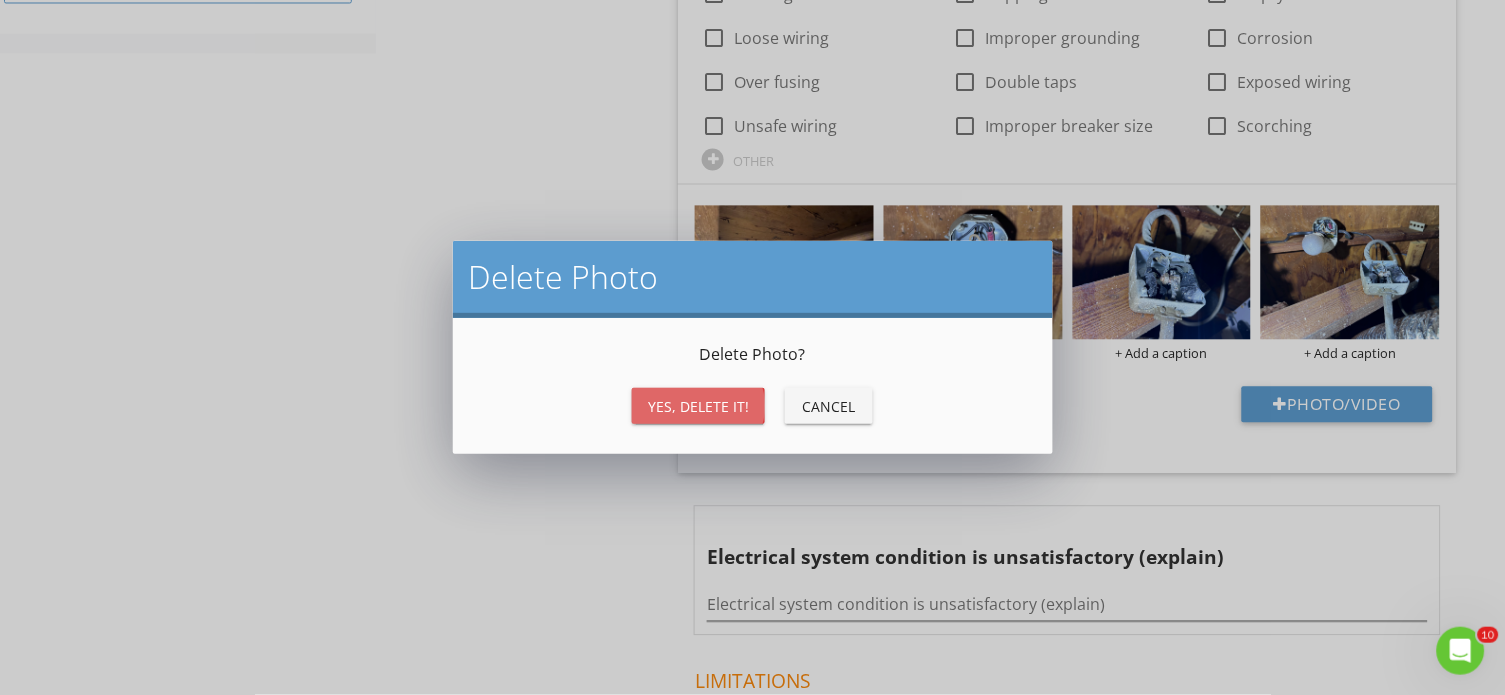 click on "Yes, Delete it!" at bounding box center [698, 406] 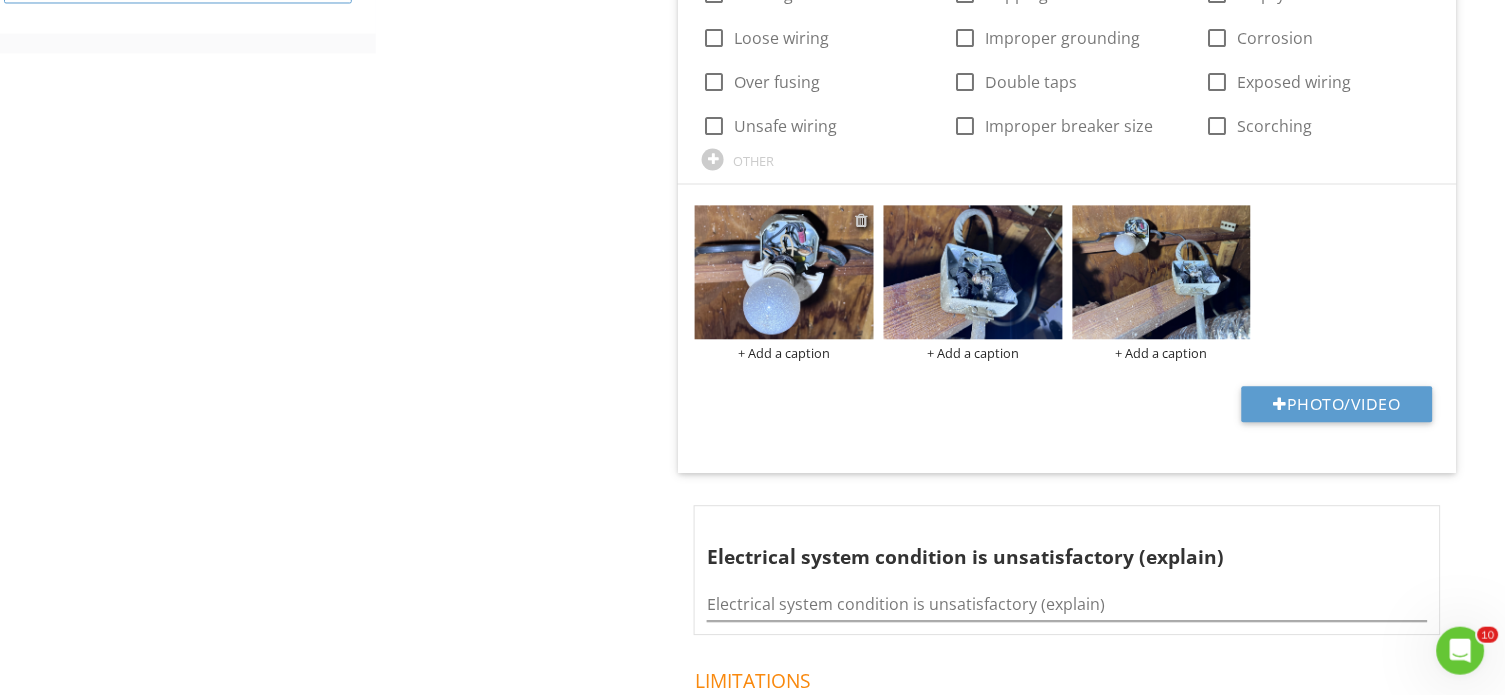 click at bounding box center [861, 220] 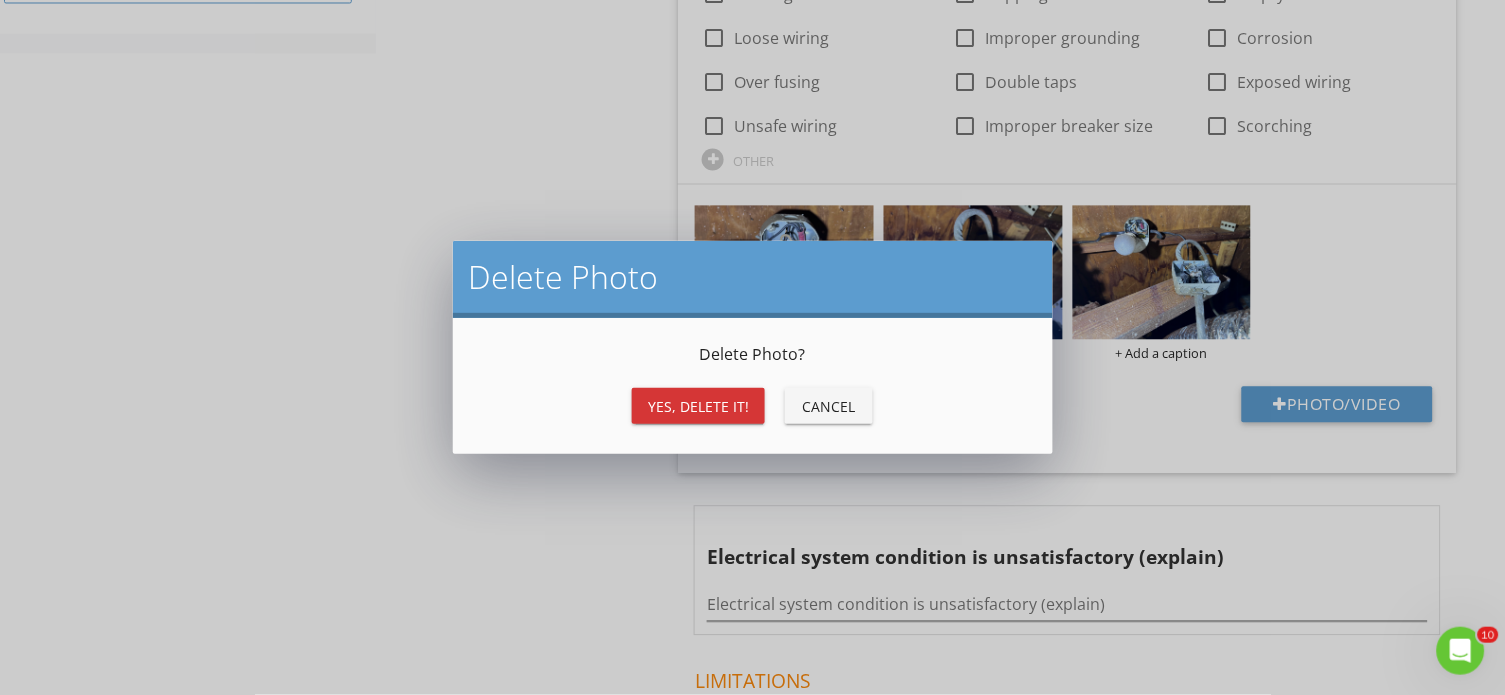 click on "Yes, Delete it!" at bounding box center (698, 406) 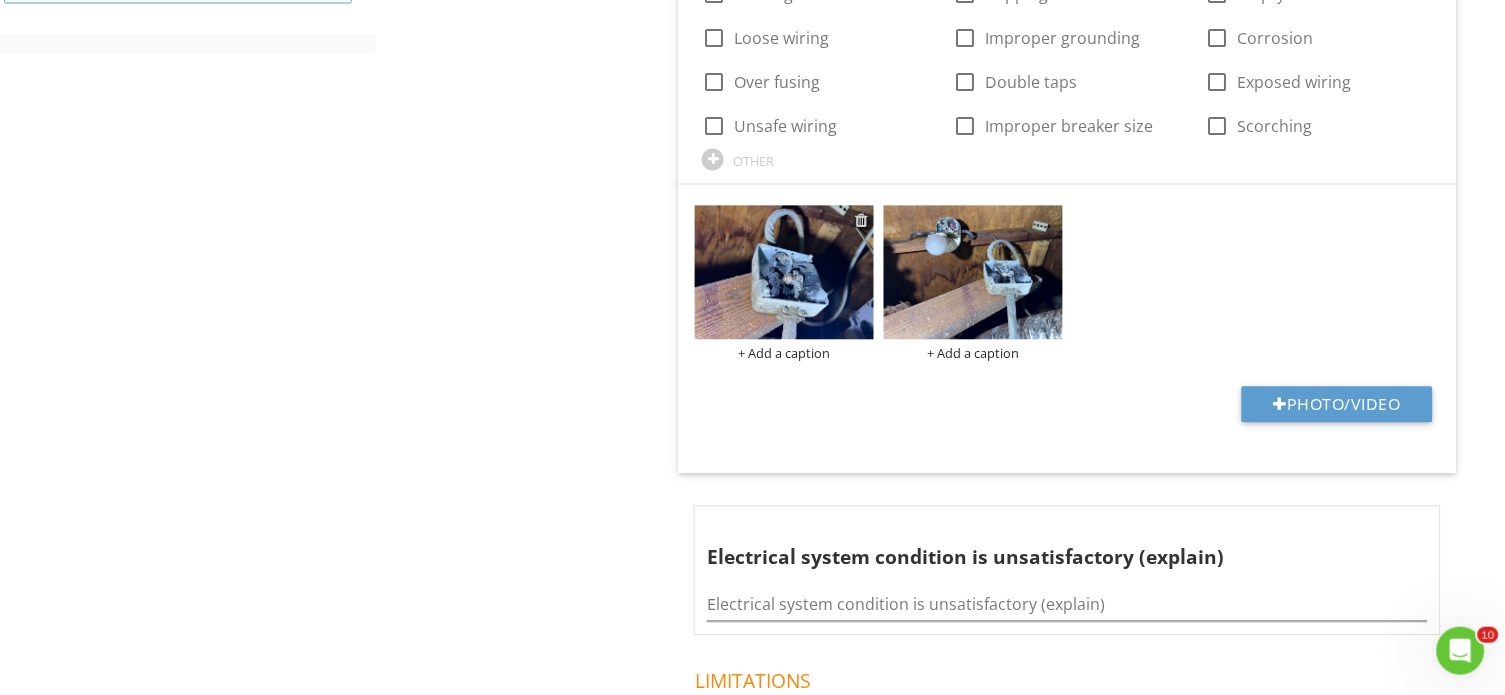 click at bounding box center (861, 220) 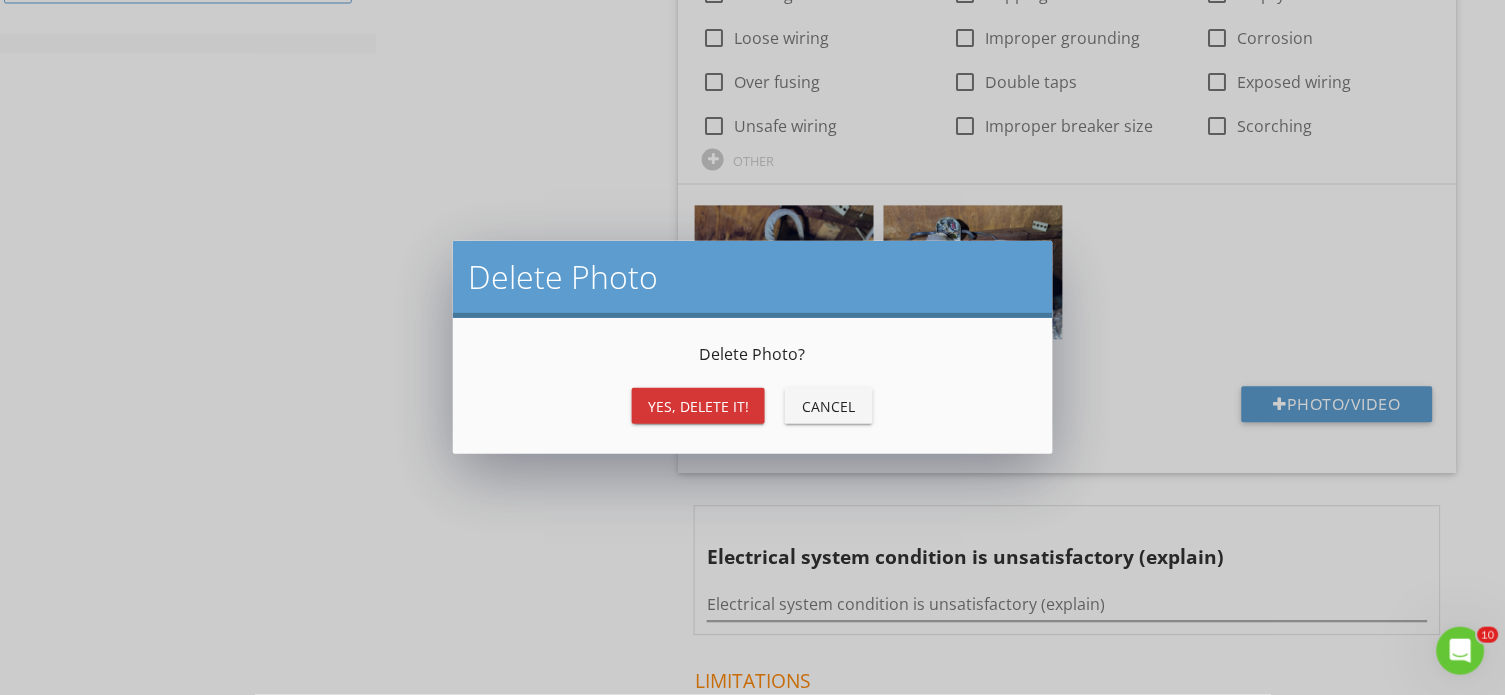 click on "Yes, Delete it!" at bounding box center [698, 406] 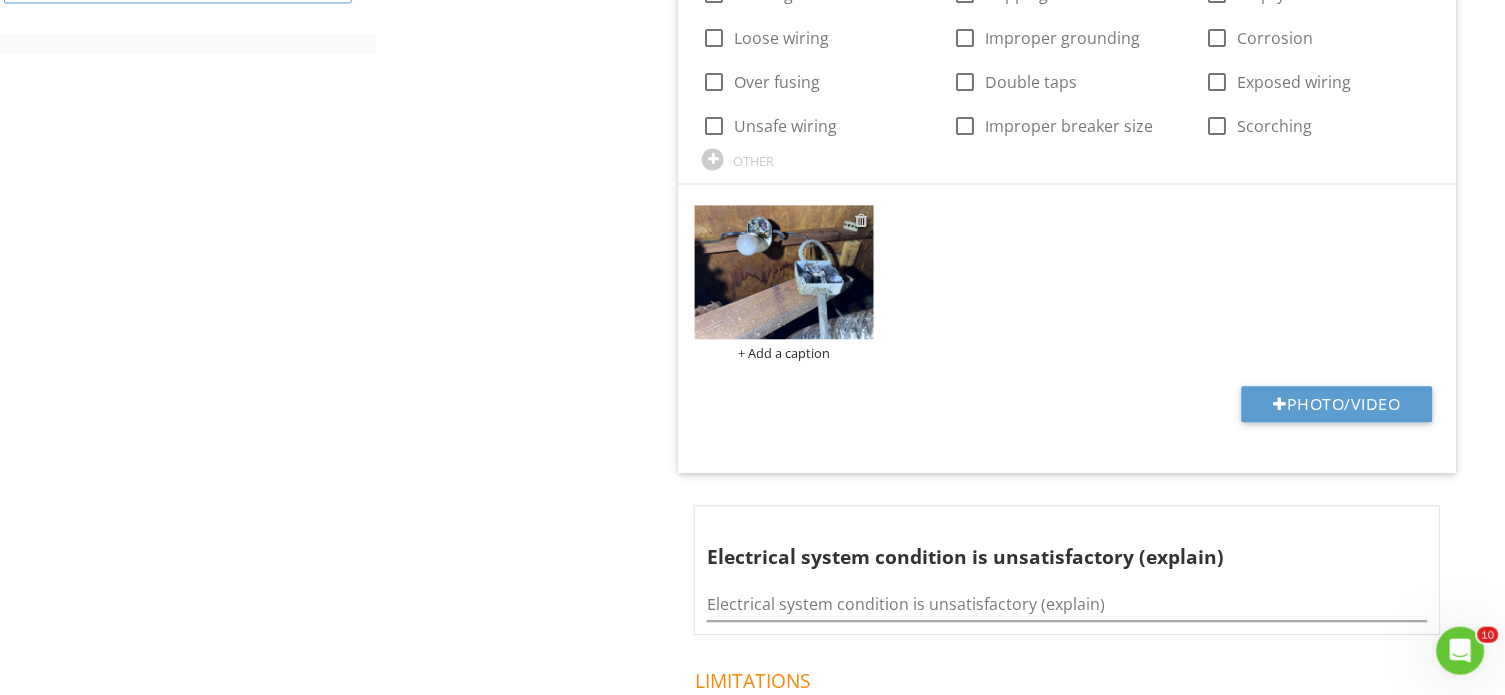 click at bounding box center [861, 220] 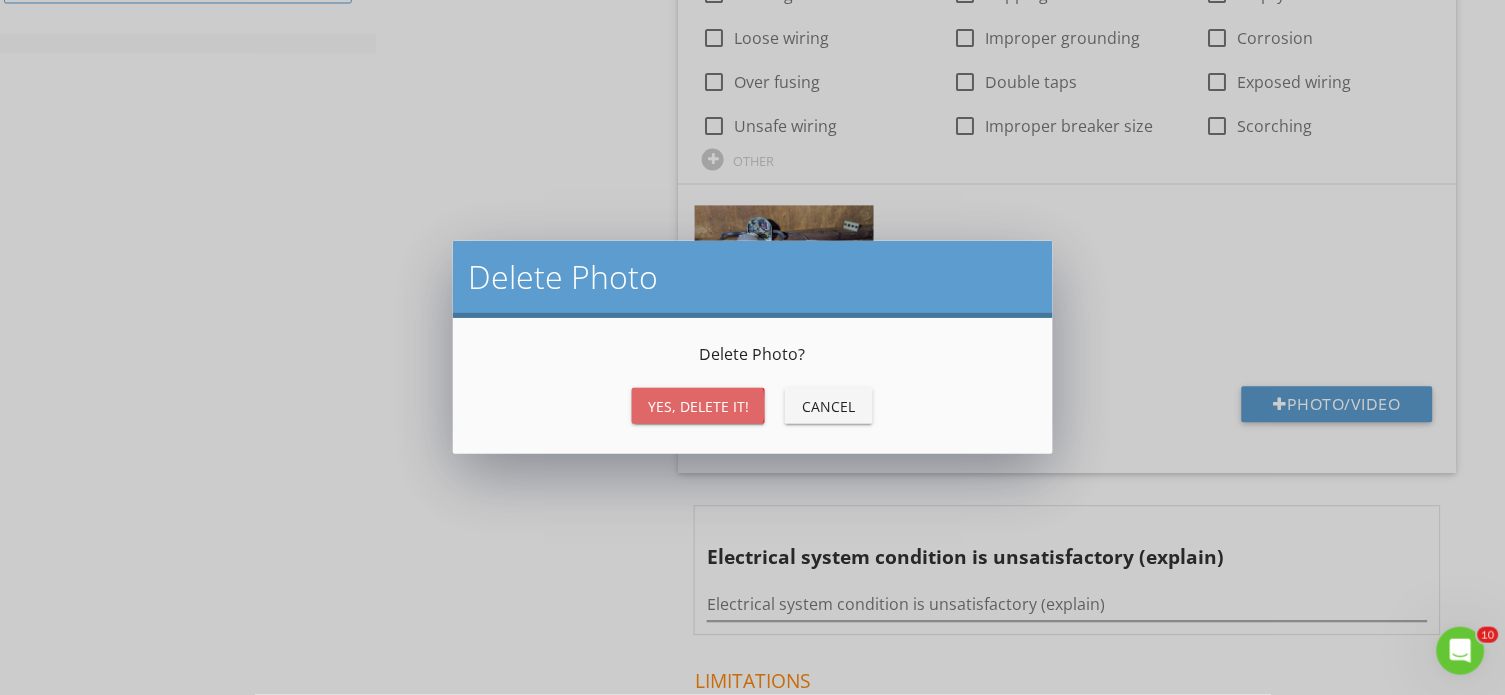 click on "Yes, Delete it!" at bounding box center (698, 406) 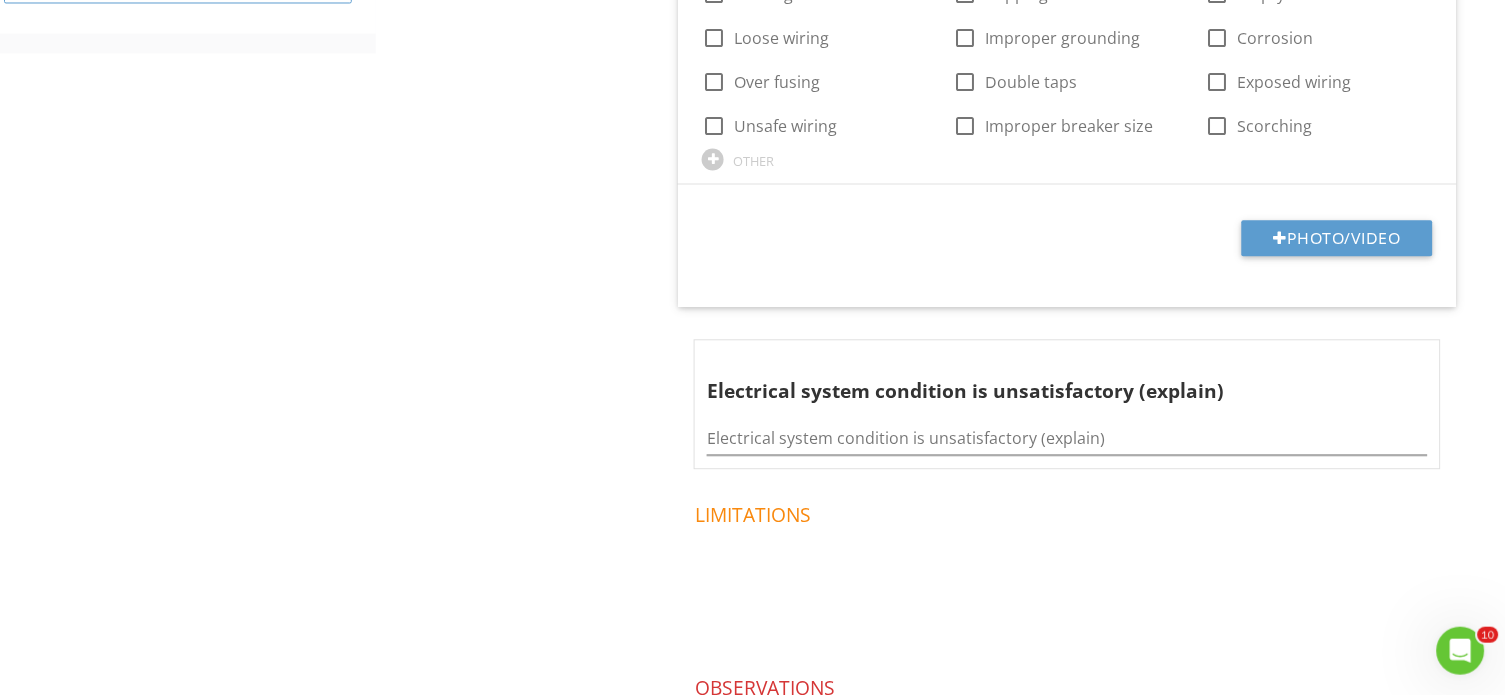 click on "Electrical System
Main Panel
Second Panel
Observations
Supplemental Information
Observations
Information
General
check_box_outline_blank Cloth Wiring   check_box_outline_blank Connections repaired via COPALUM crimp   check_box_outline_blank Connections repaired via AlumiConn   check_box_outline_blank Active Knob and tube                                       check_box_outline_blank
Branch Circuit Aluminum Wiring Usage (If single strand, also provide details of all remediation)
Hazards Present (w/ photos)
check_box_outline_blank Blowing fuses   check_box_outline_blank Tripping breakers   check_box_outline_blank Empty sockets   check_box_outline_blank Loose wiring     Corrosion" at bounding box center (940, 111) 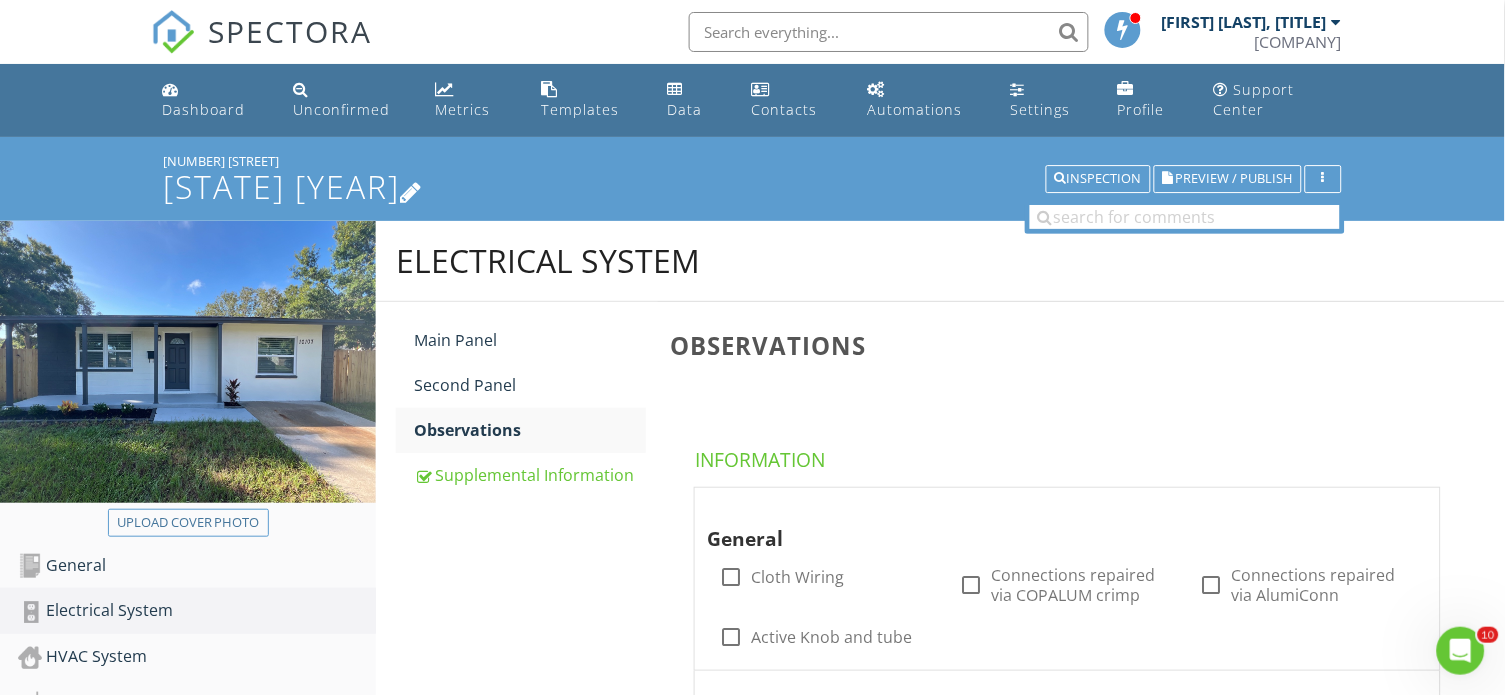 scroll, scrollTop: 0, scrollLeft: 0, axis: both 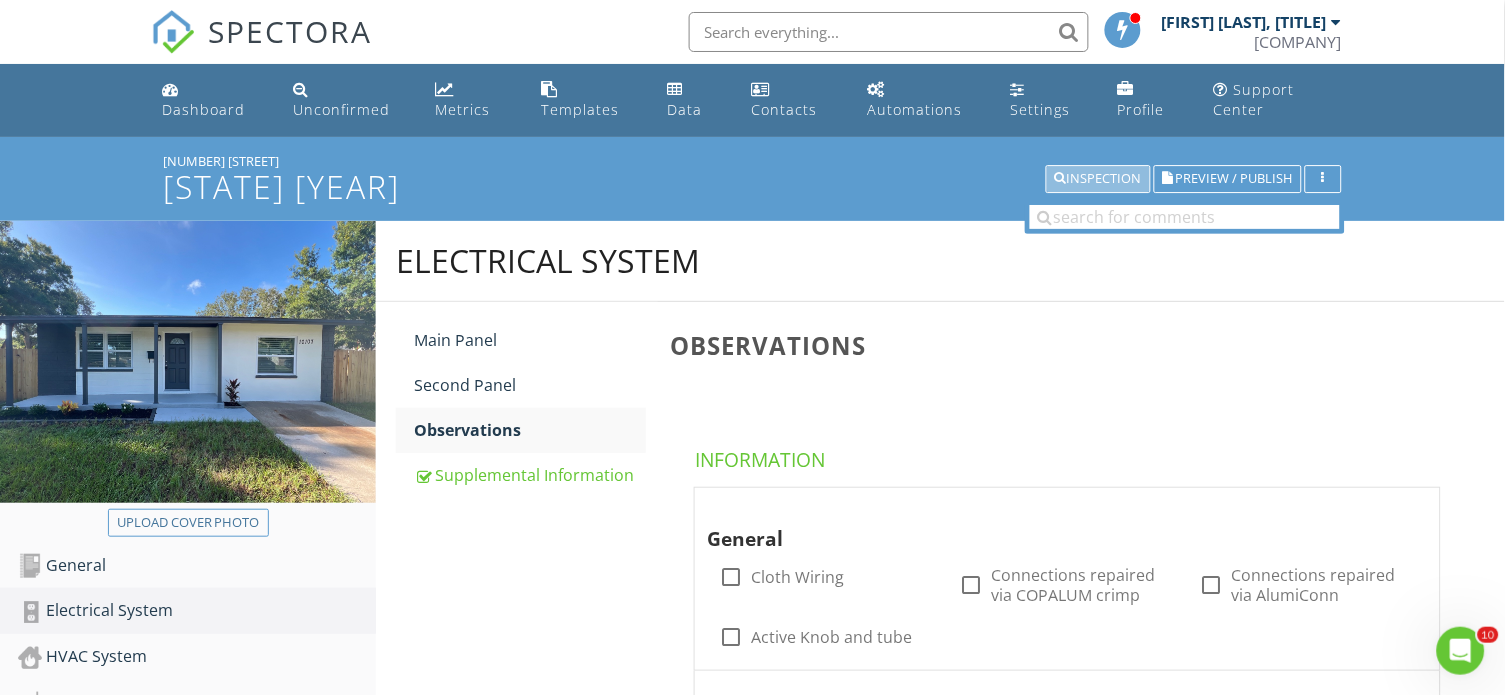 click on "Inspection" at bounding box center (1098, 179) 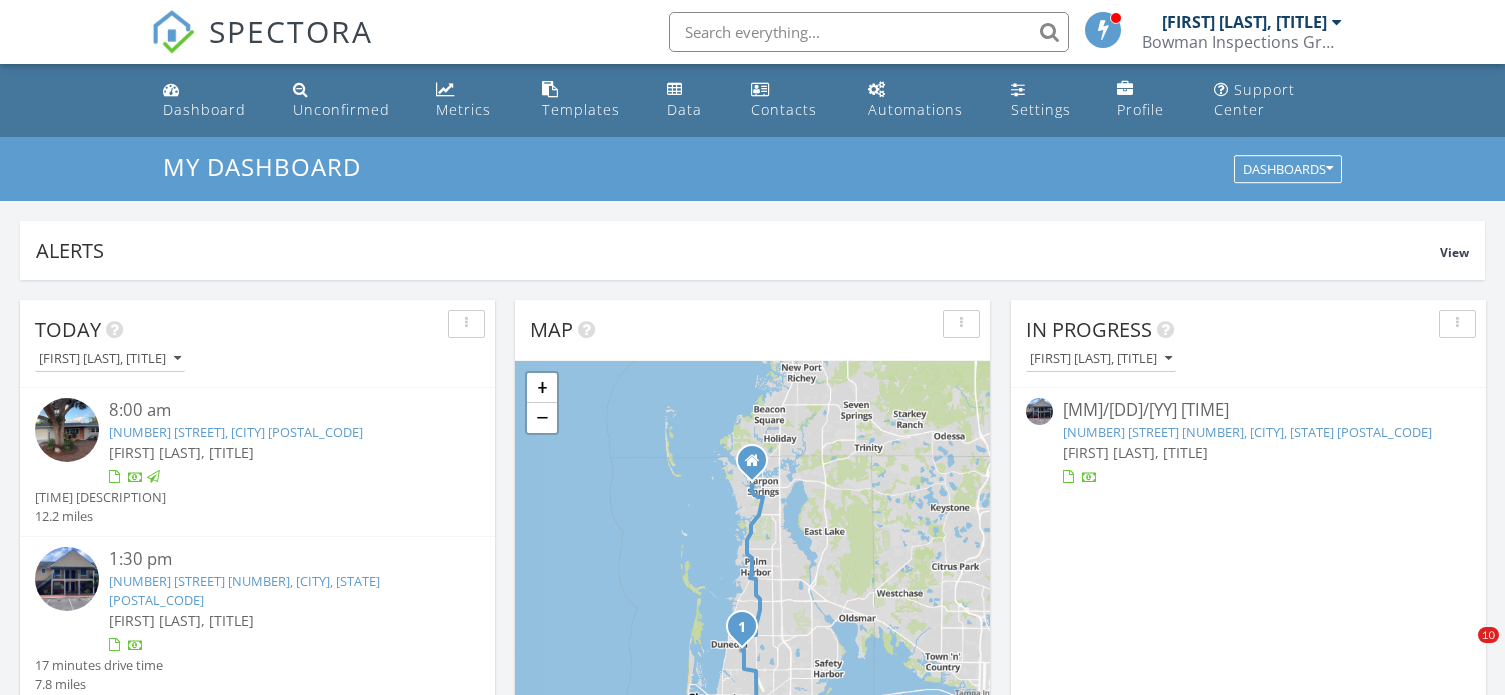 scroll, scrollTop: 0, scrollLeft: 0, axis: both 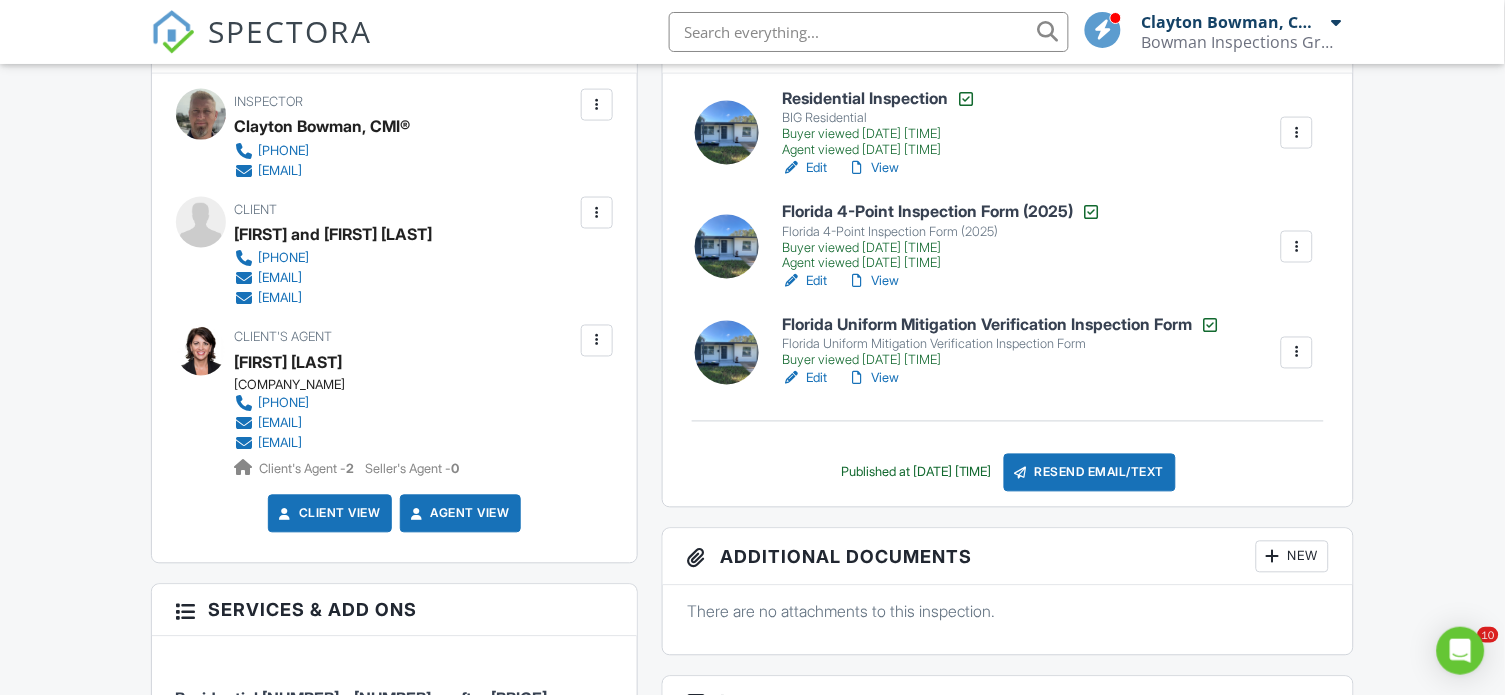 click on "Resend Email/Text" at bounding box center (1090, 473) 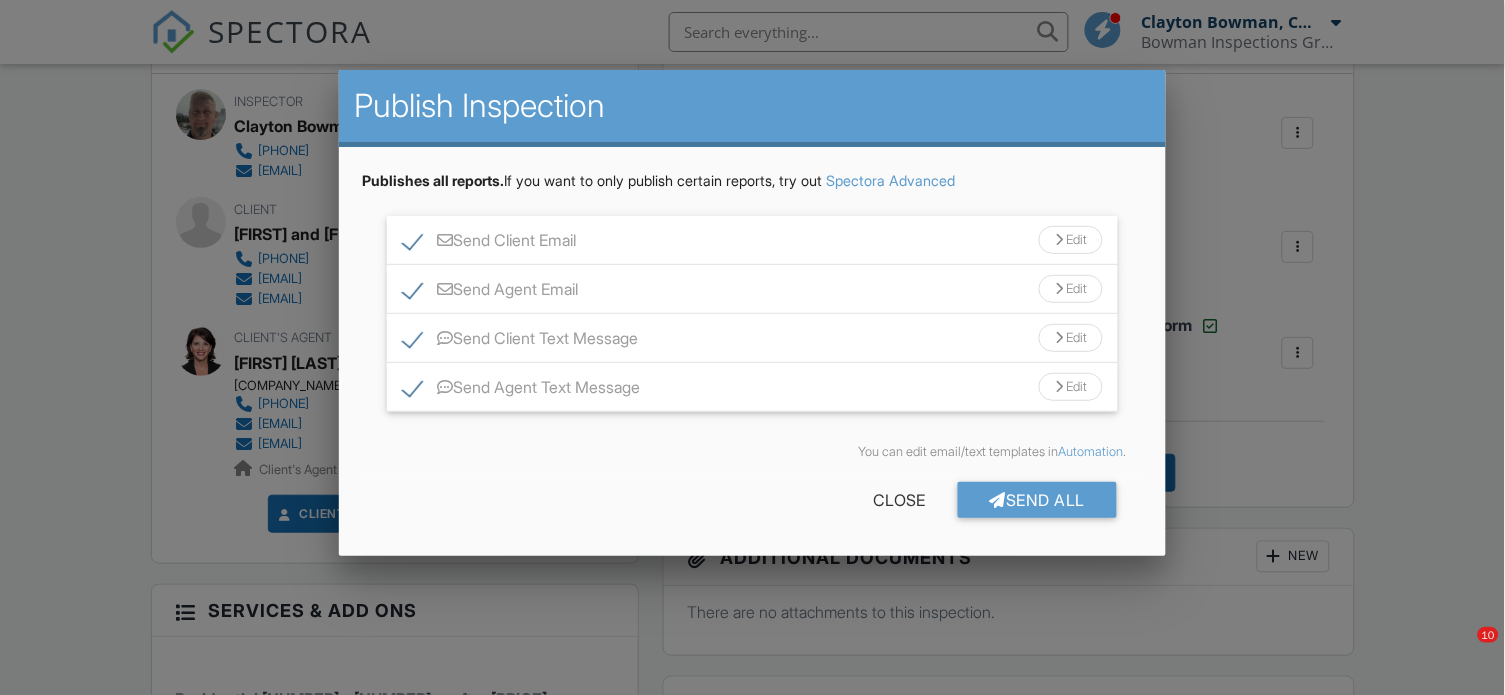scroll, scrollTop: 592, scrollLeft: 0, axis: vertical 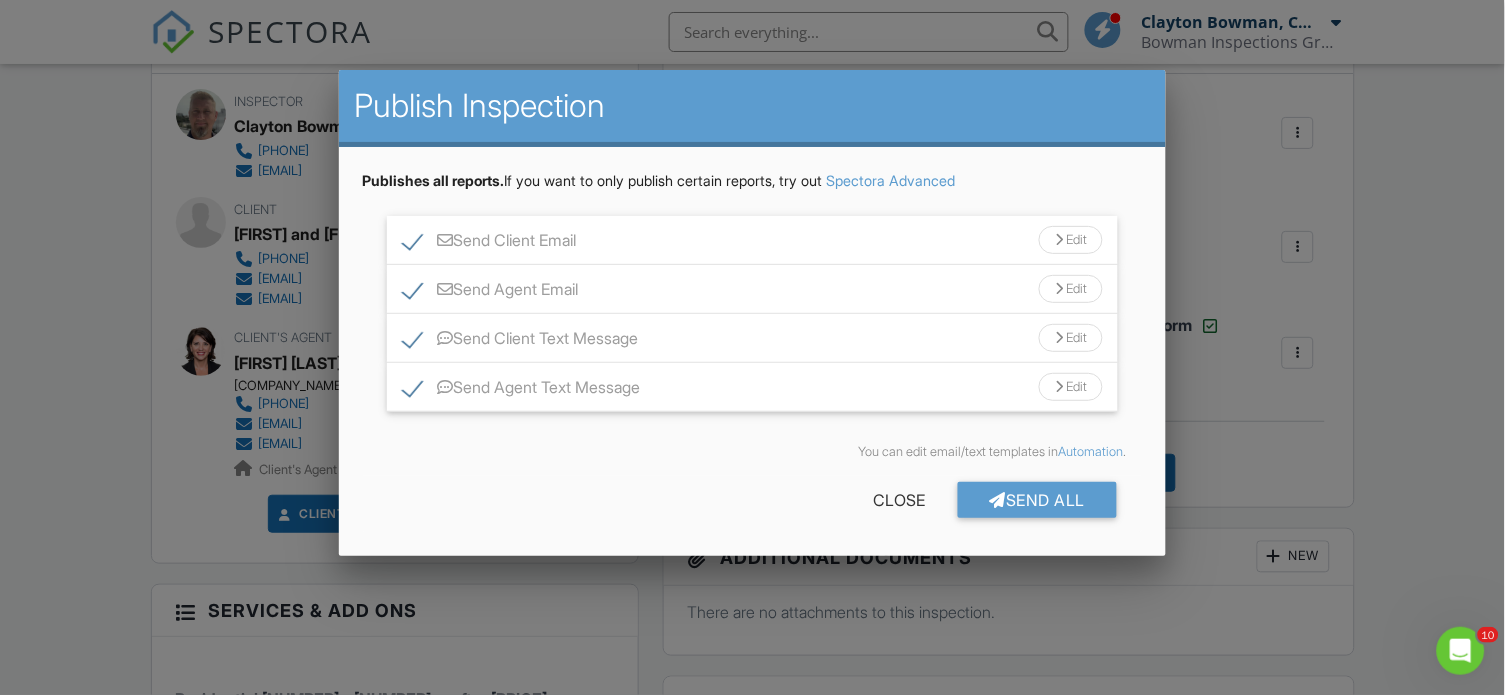 click on "Send Agent Email" at bounding box center (491, 292) 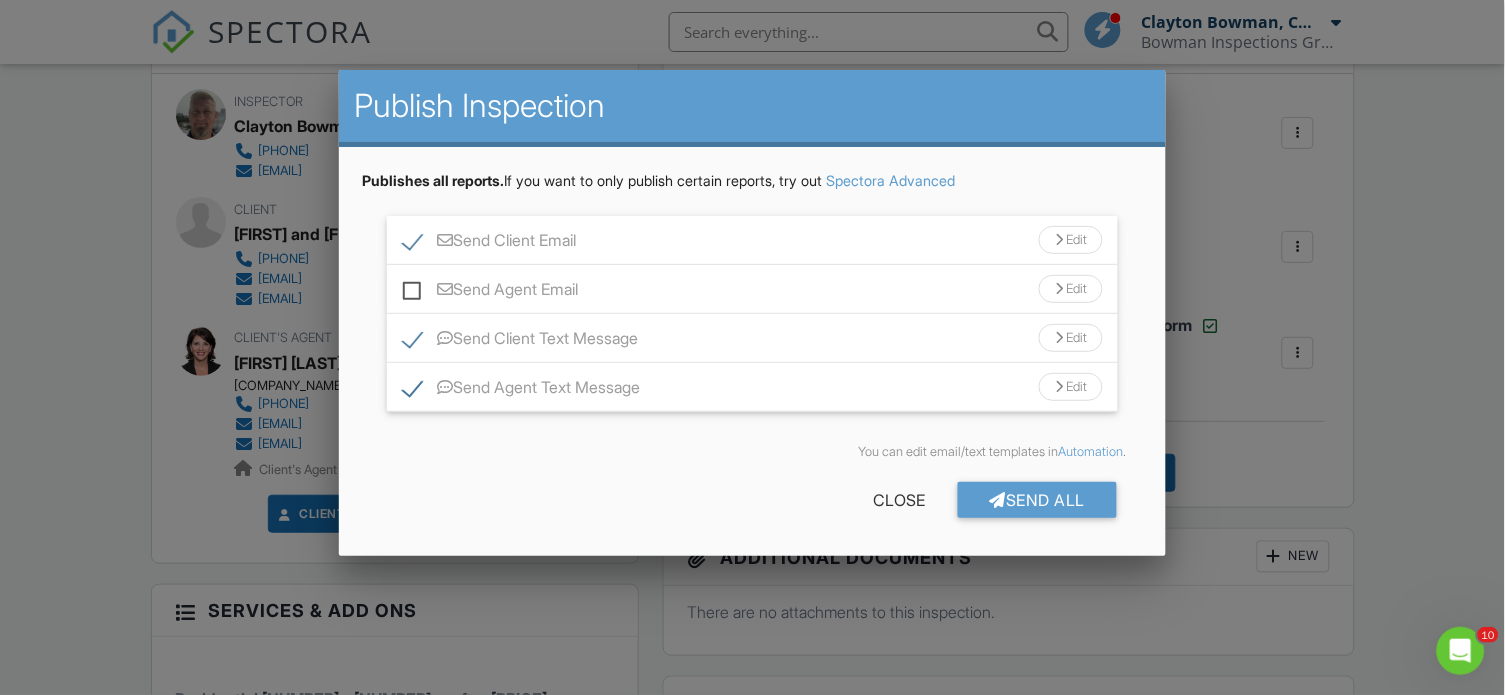 click on "Send Agent Text Message" at bounding box center [522, 390] 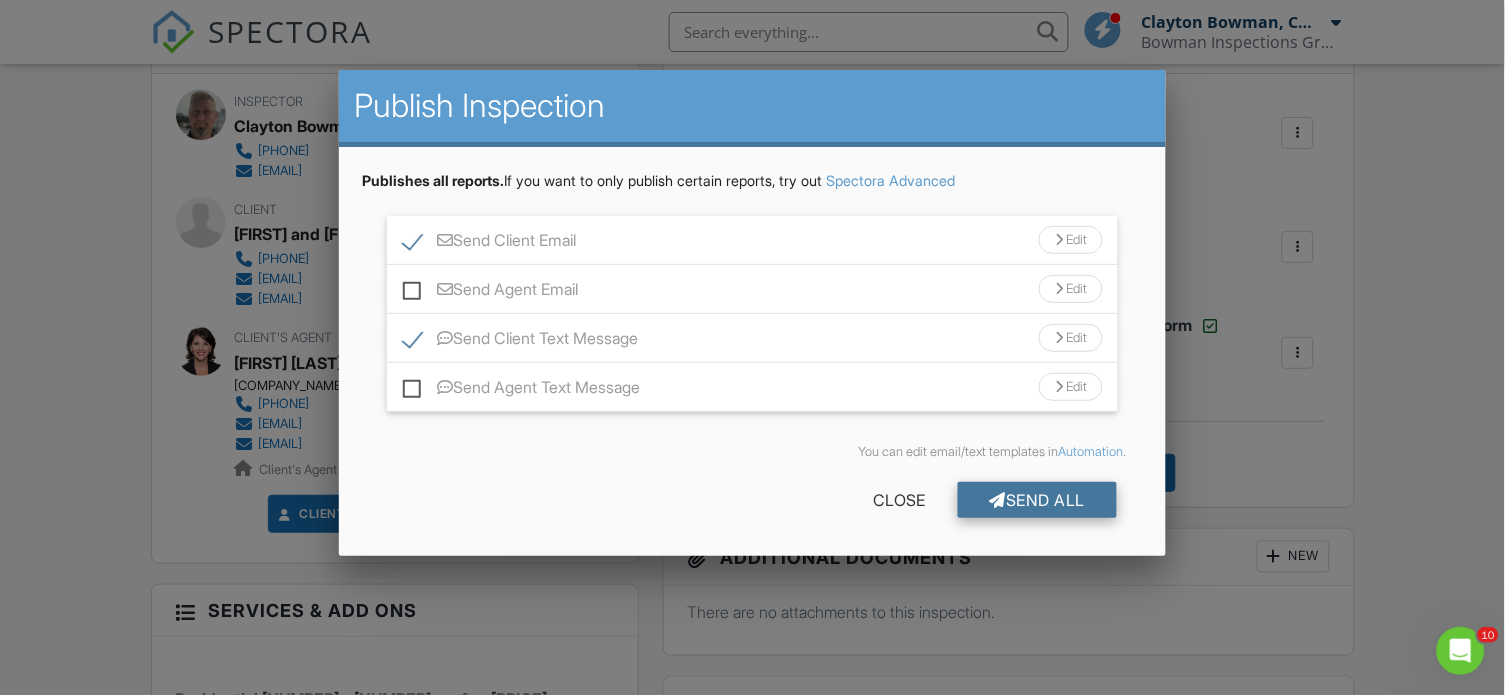 click on "Send All" at bounding box center (1038, 500) 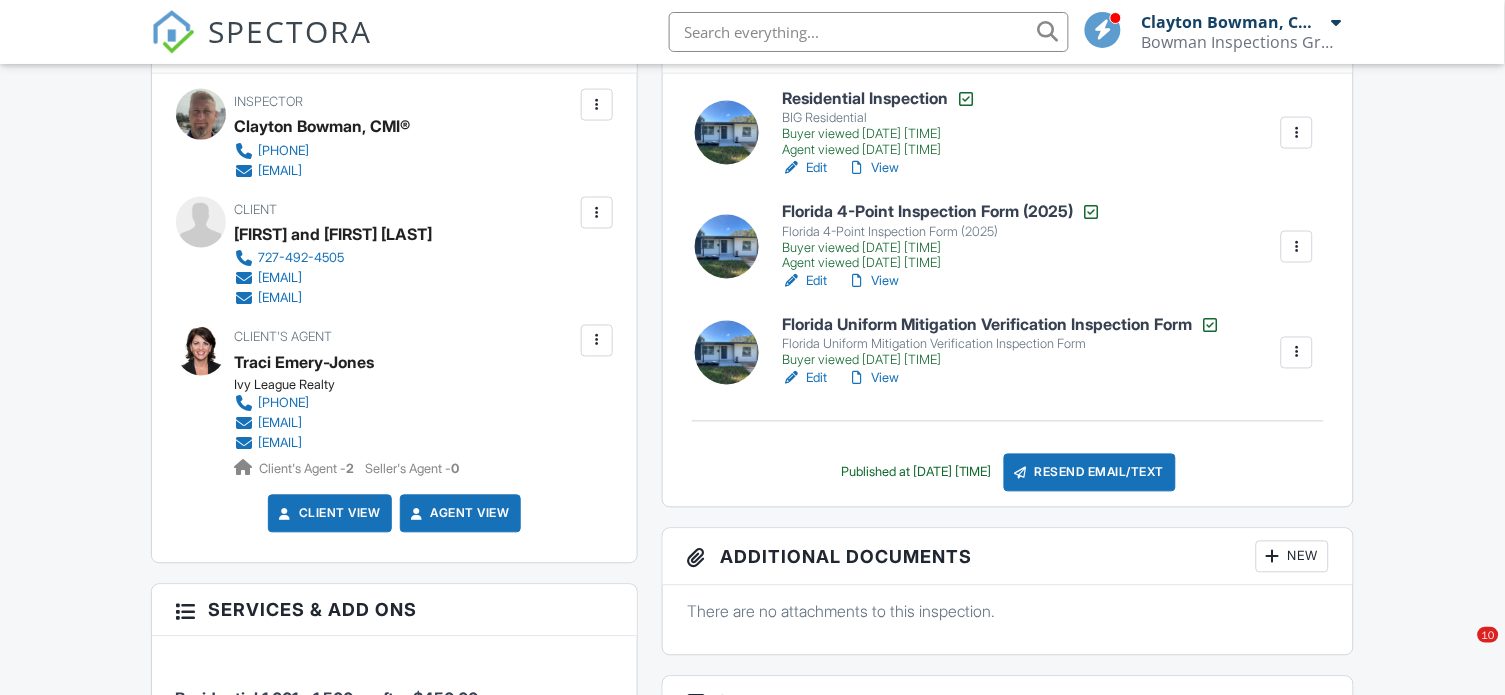 scroll, scrollTop: 592, scrollLeft: 0, axis: vertical 